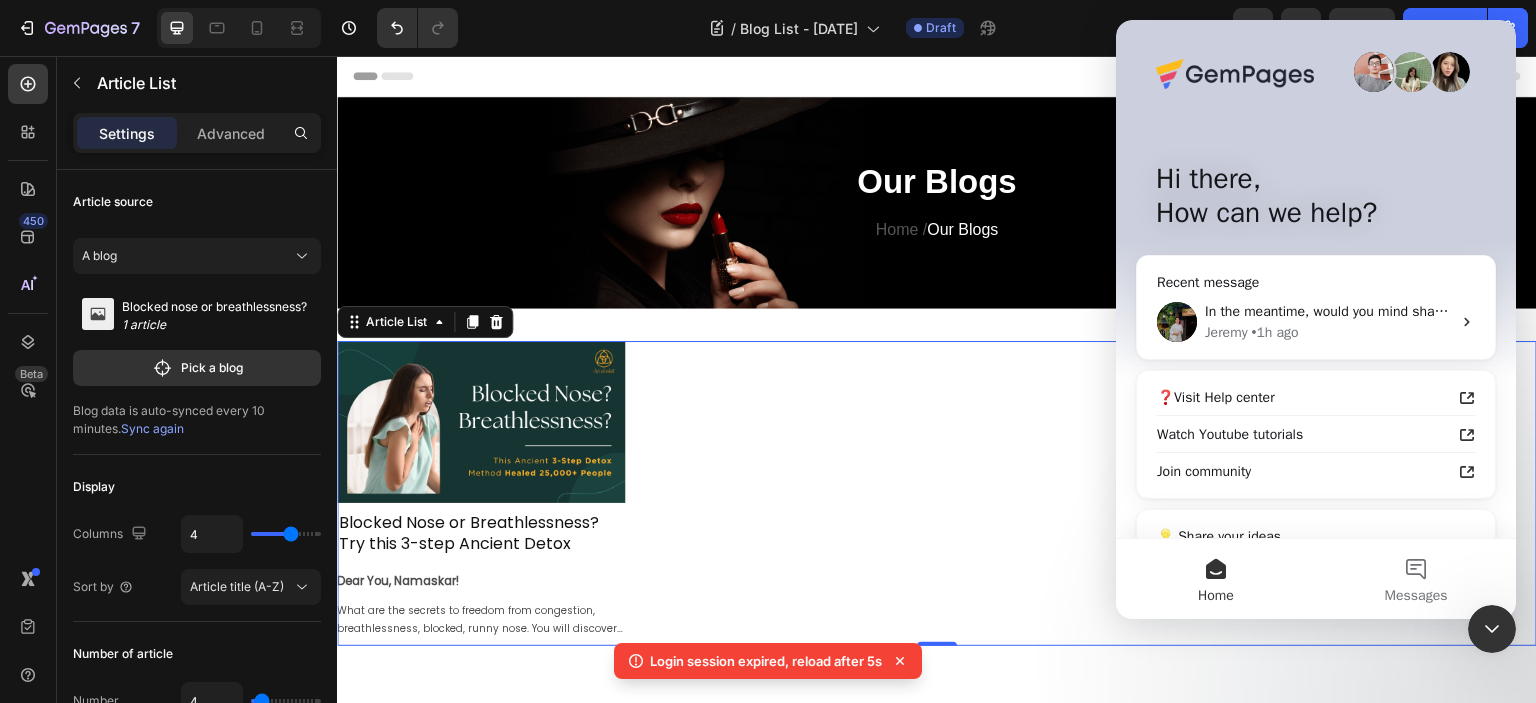 scroll, scrollTop: 0, scrollLeft: 0, axis: both 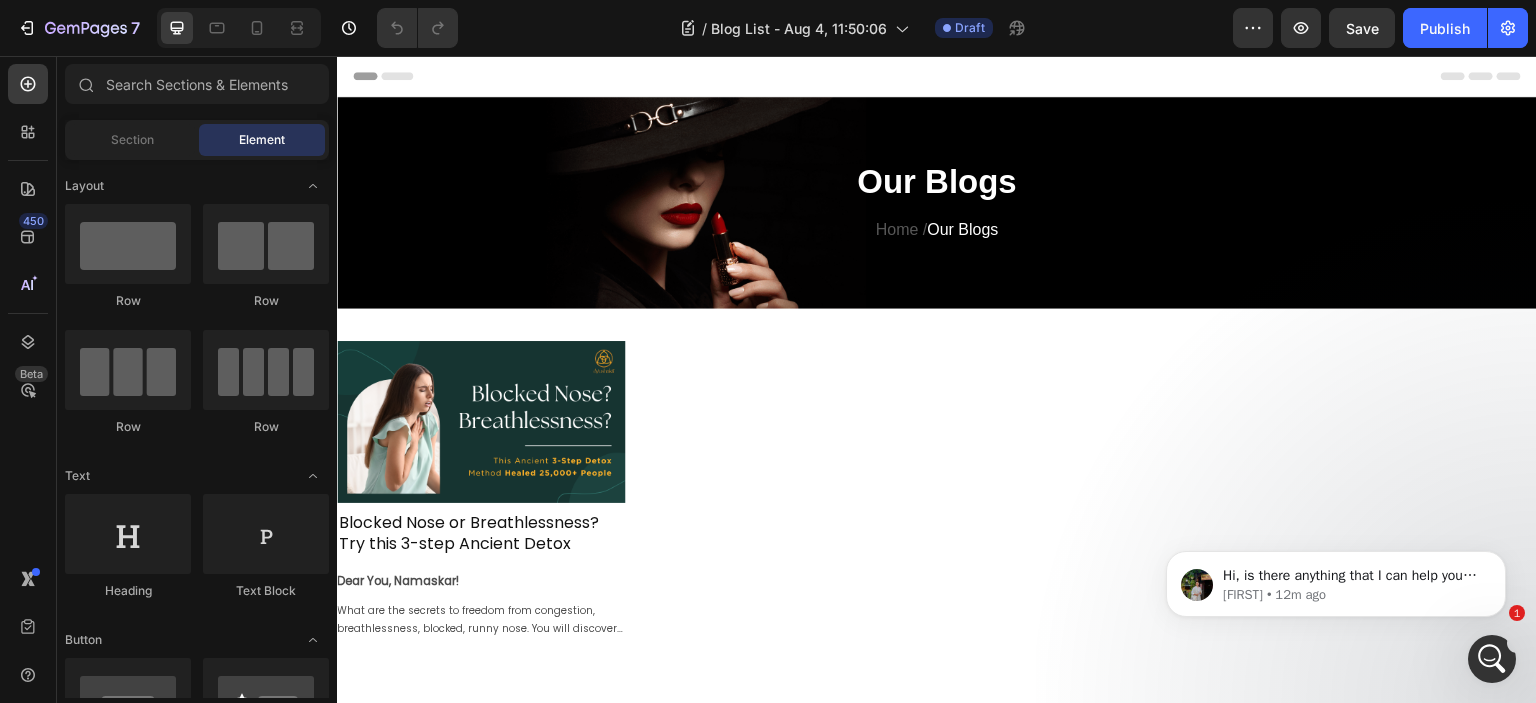 click 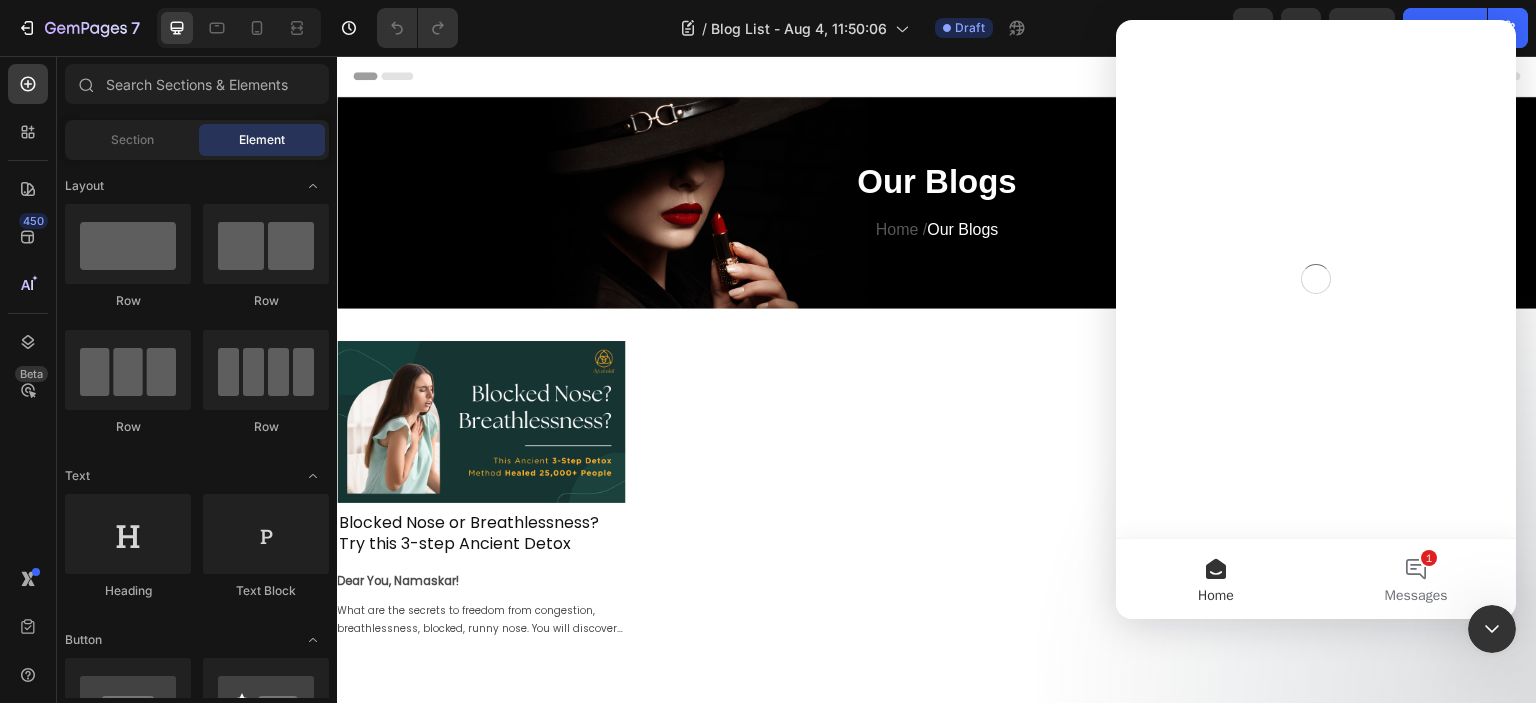 scroll, scrollTop: 0, scrollLeft: 0, axis: both 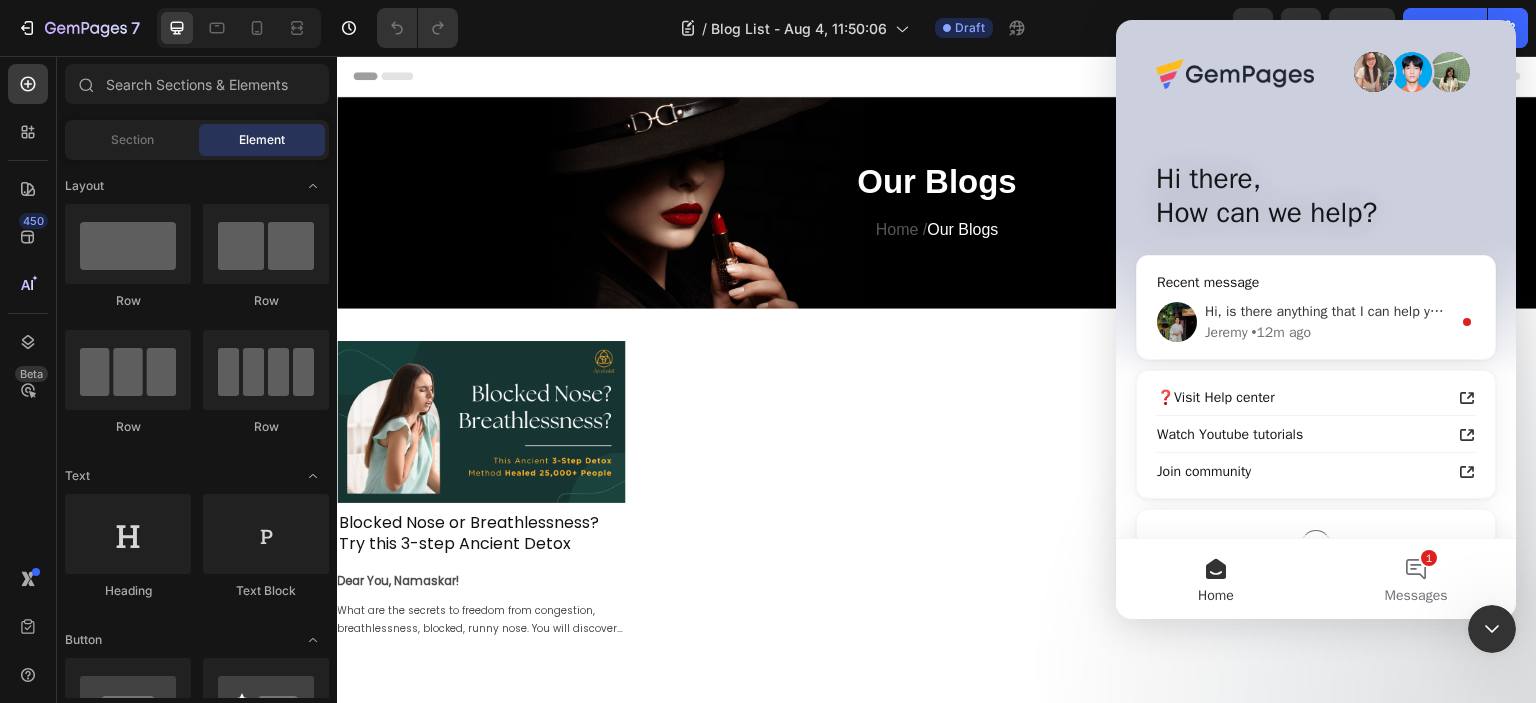 click on "Hi, is there anything that I can help you with?" at bounding box center [1343, 311] 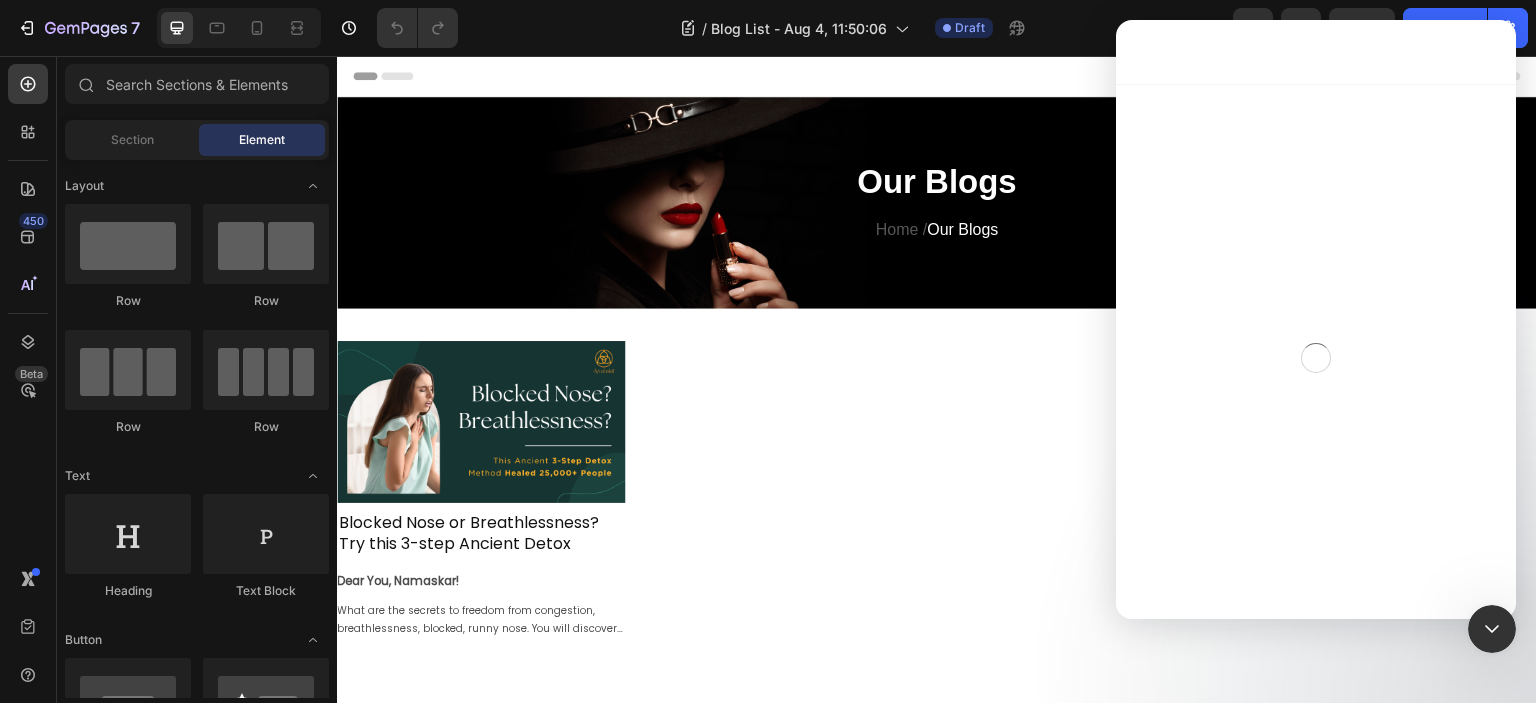 scroll, scrollTop: 3, scrollLeft: 0, axis: vertical 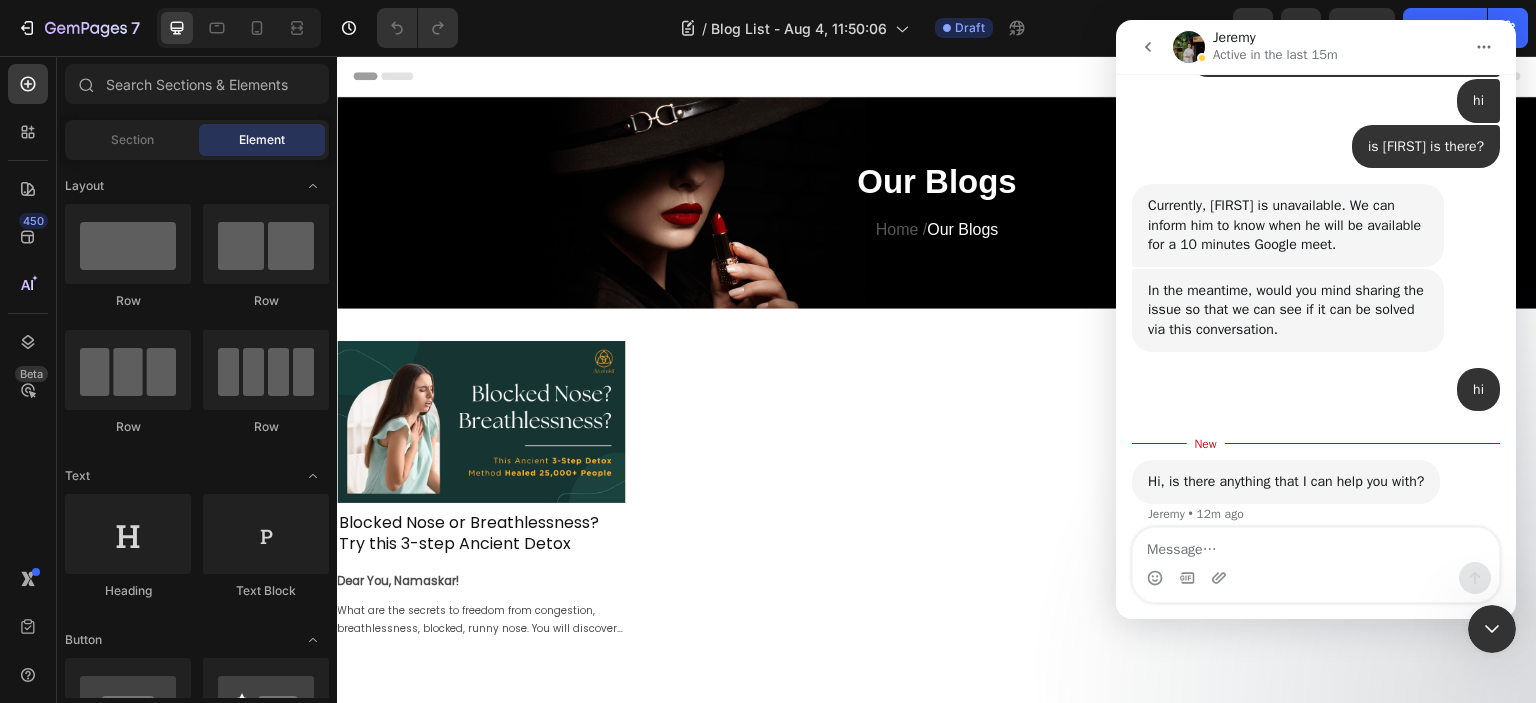 click at bounding box center (1316, 545) 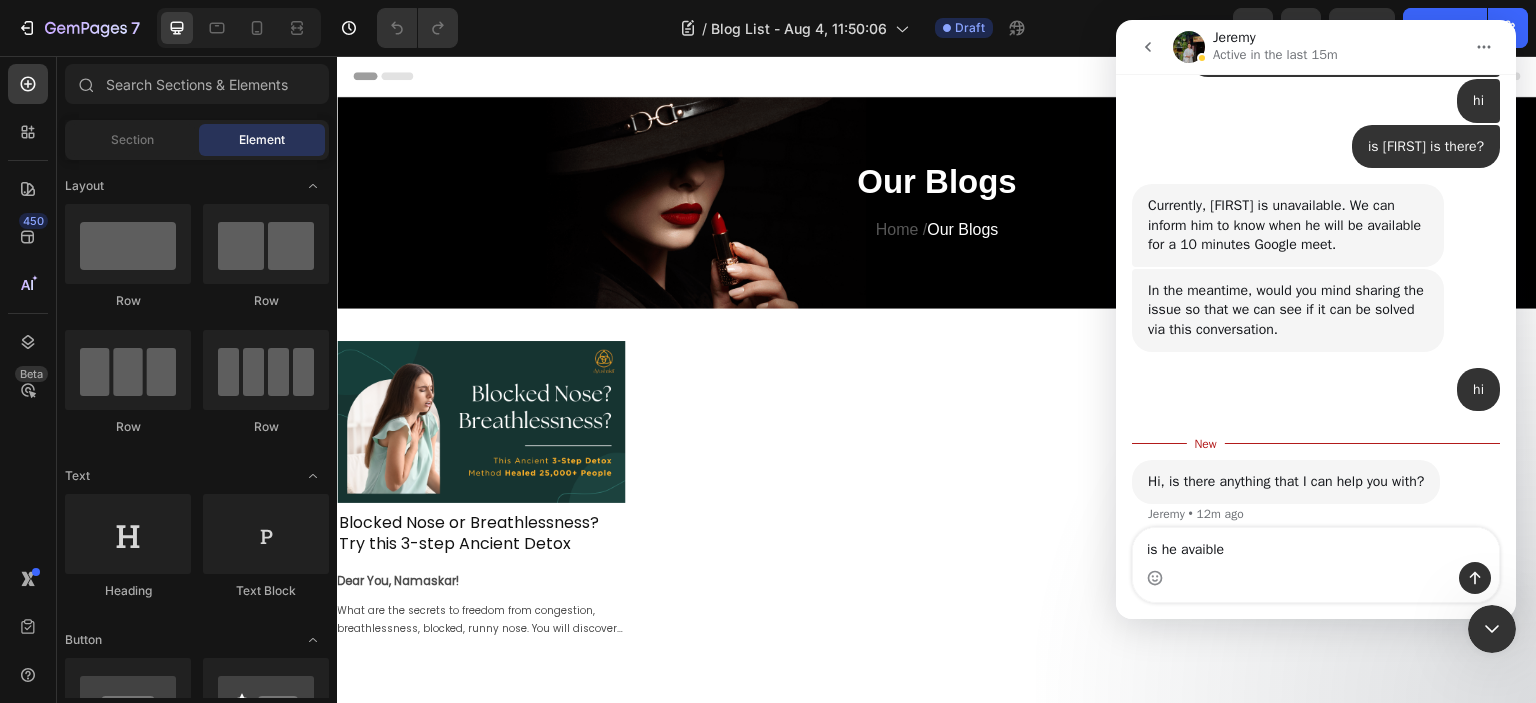 type on "is he avaible?" 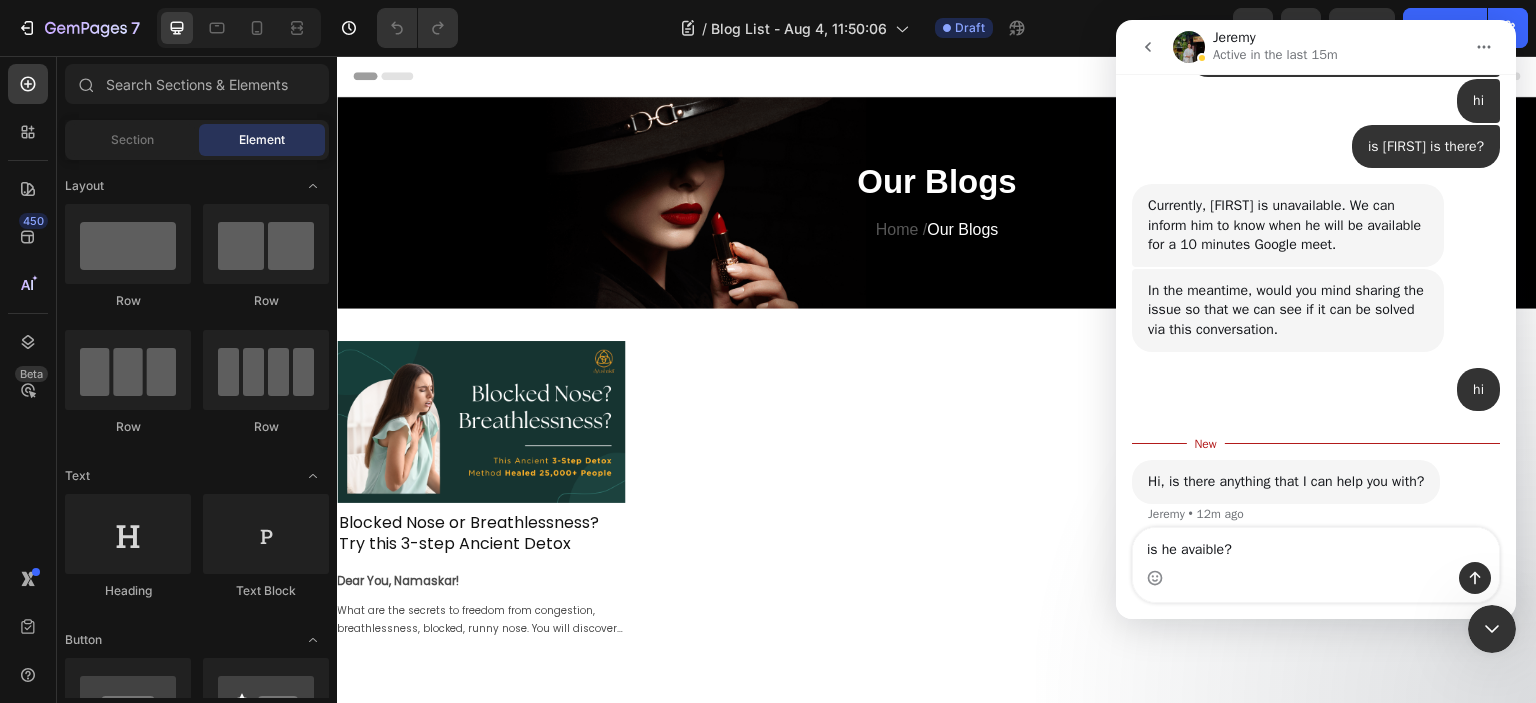 type 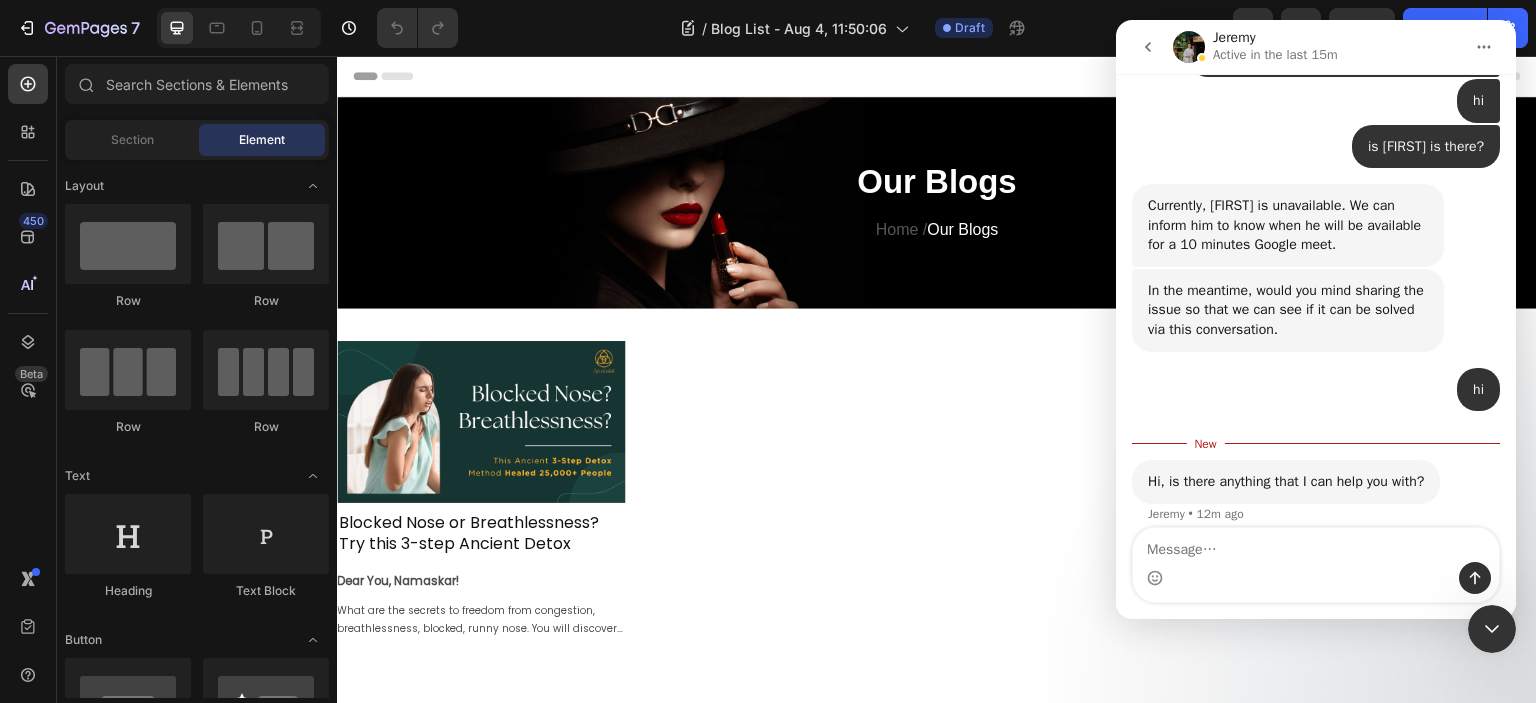 scroll, scrollTop: 2, scrollLeft: 0, axis: vertical 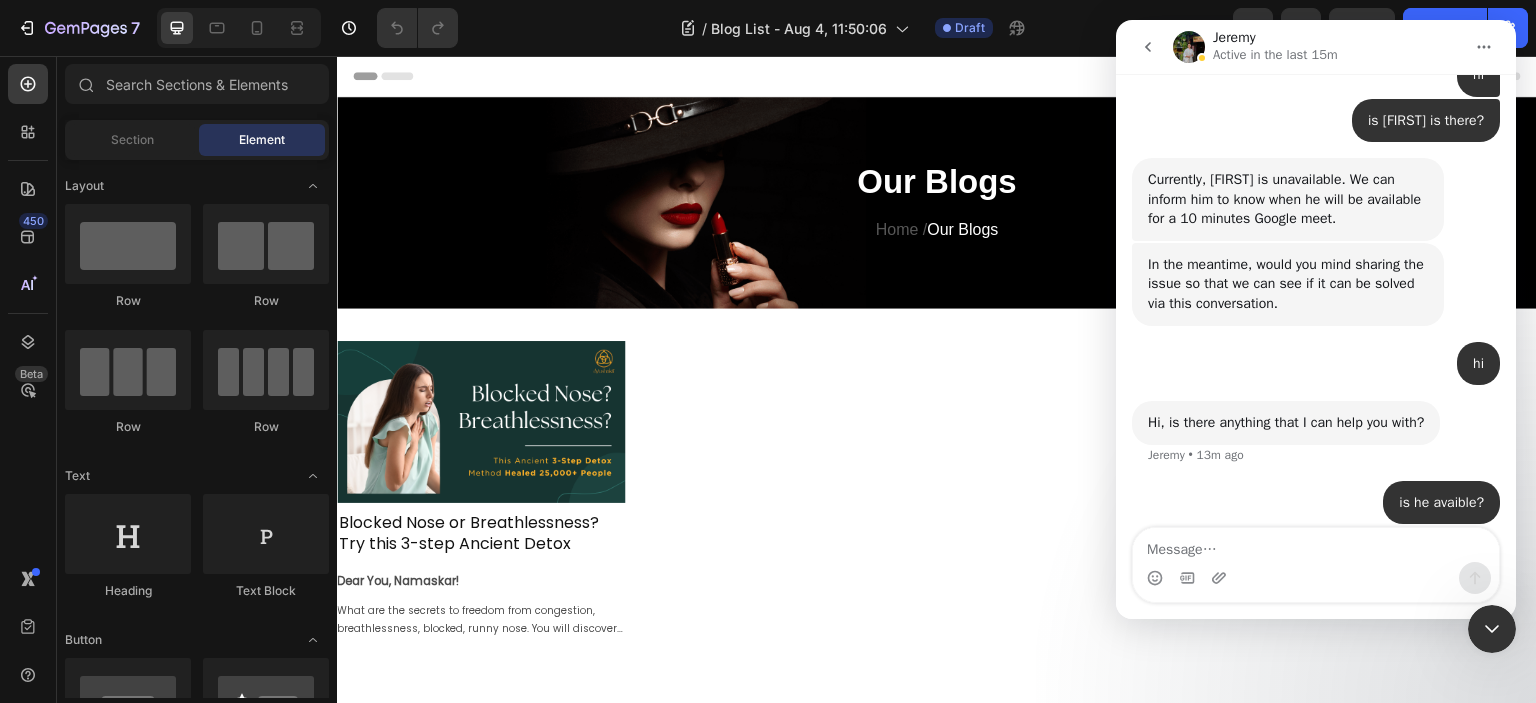 click 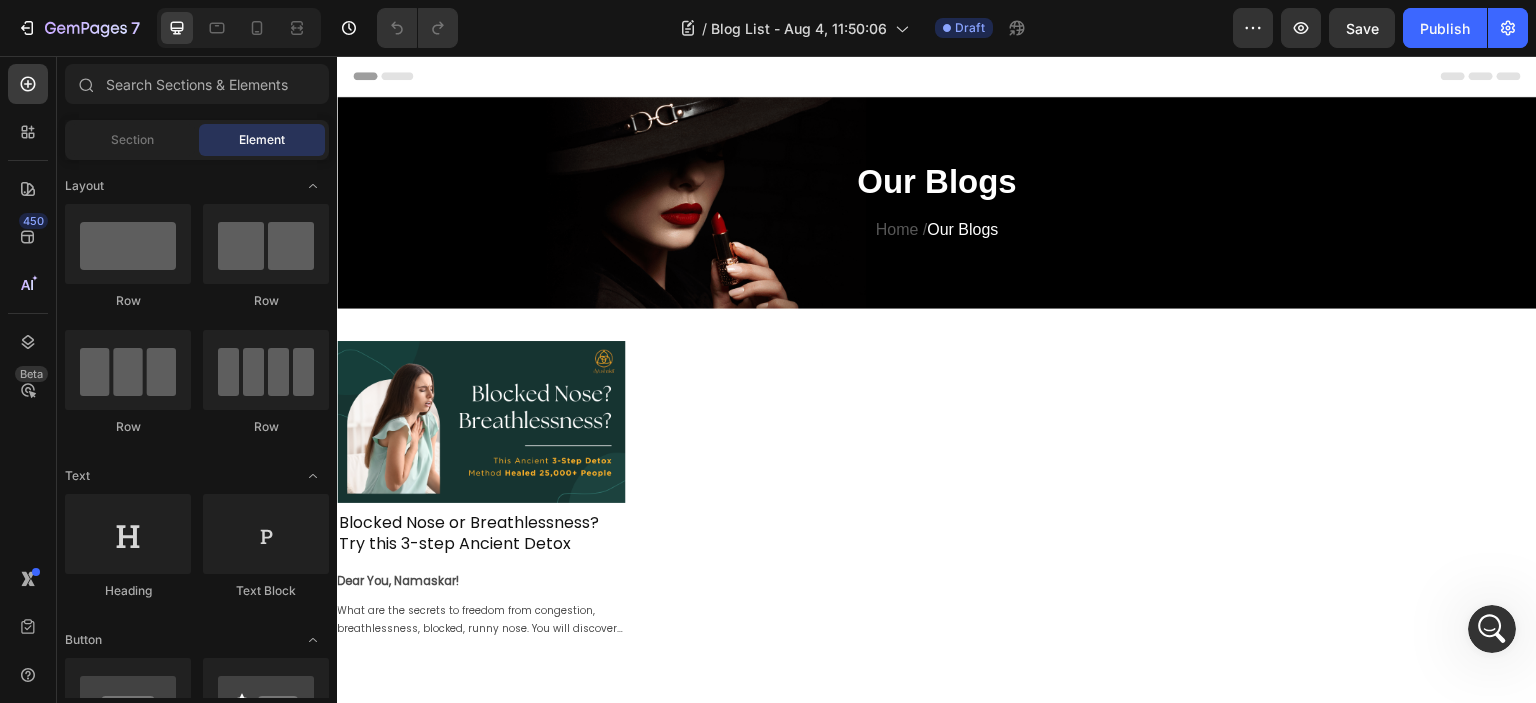 scroll, scrollTop: 0, scrollLeft: 0, axis: both 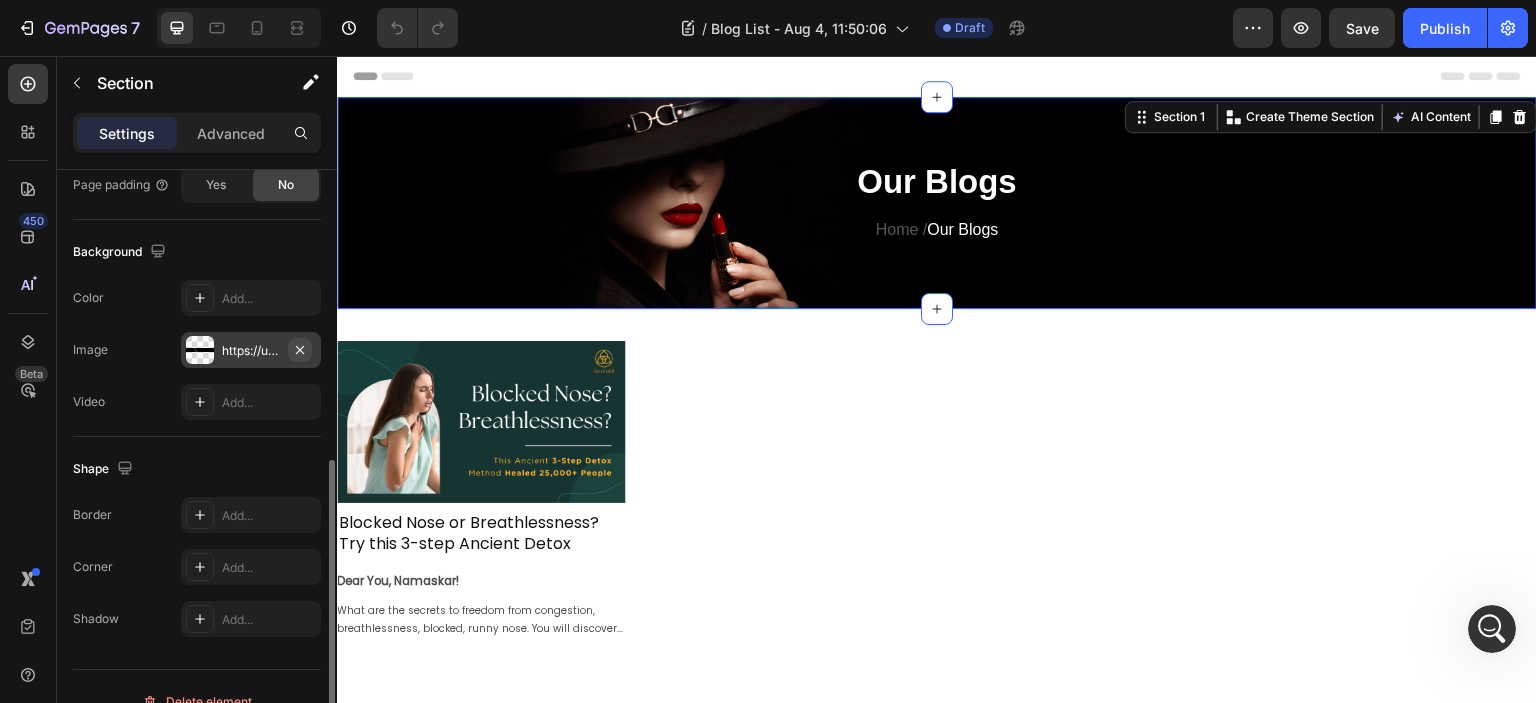 click 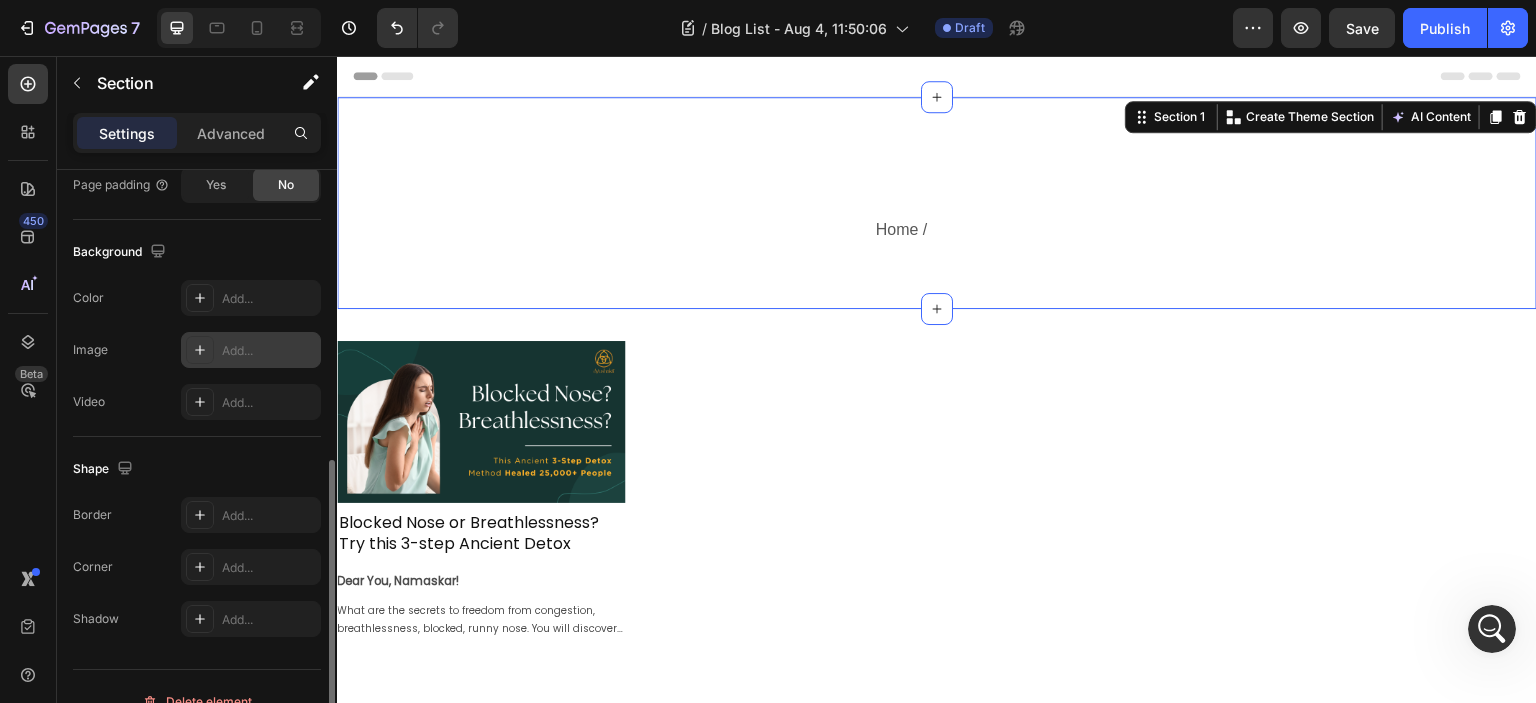 click on "Our Blogs Heading Home /  Our Blogs Text block Row Section 1   Create Theme Section AI Content Write with GemAI What would you like to describe here? Tone and Voice Persuasive Product SUKESHA SCALP CLEANSER ( 180 ML ) Show more Generate" at bounding box center (937, 203) 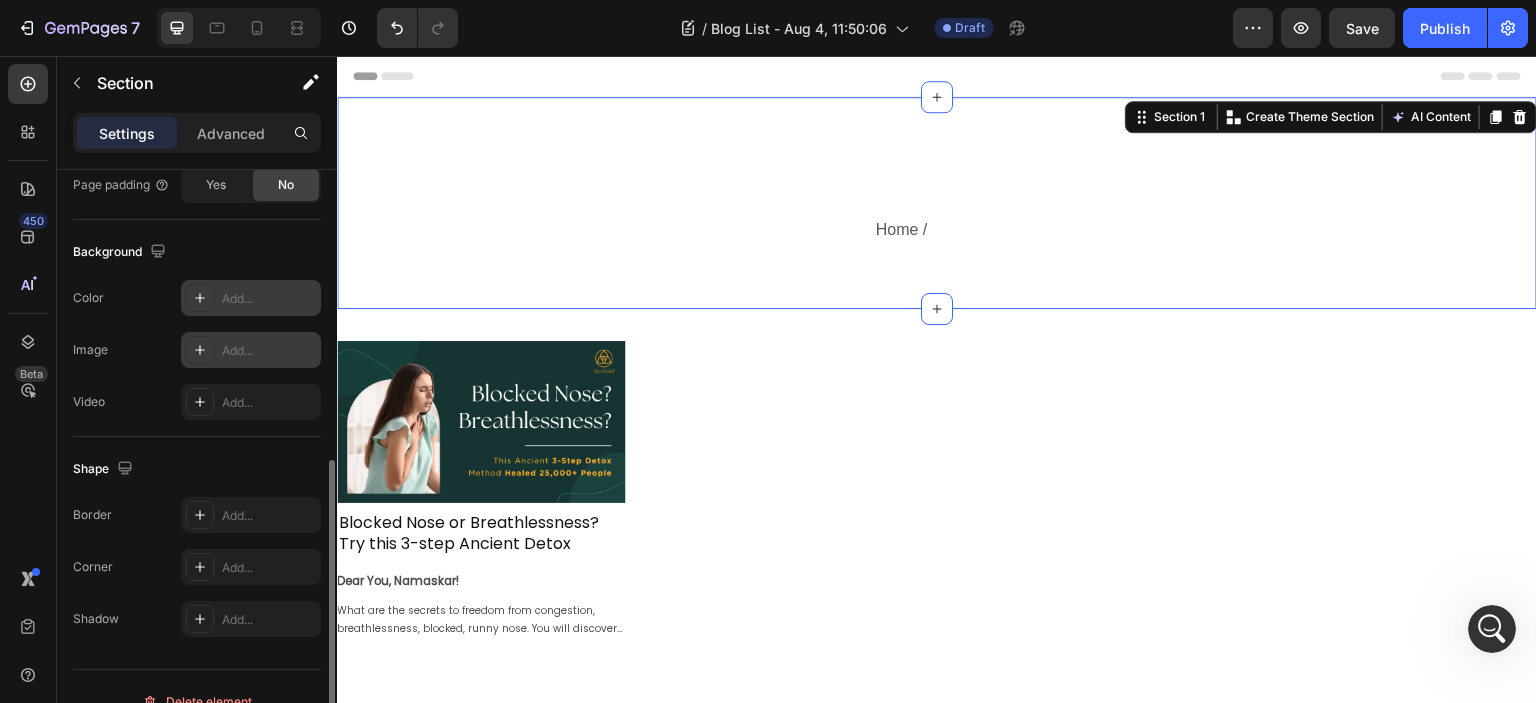 click on "Add..." at bounding box center (269, 299) 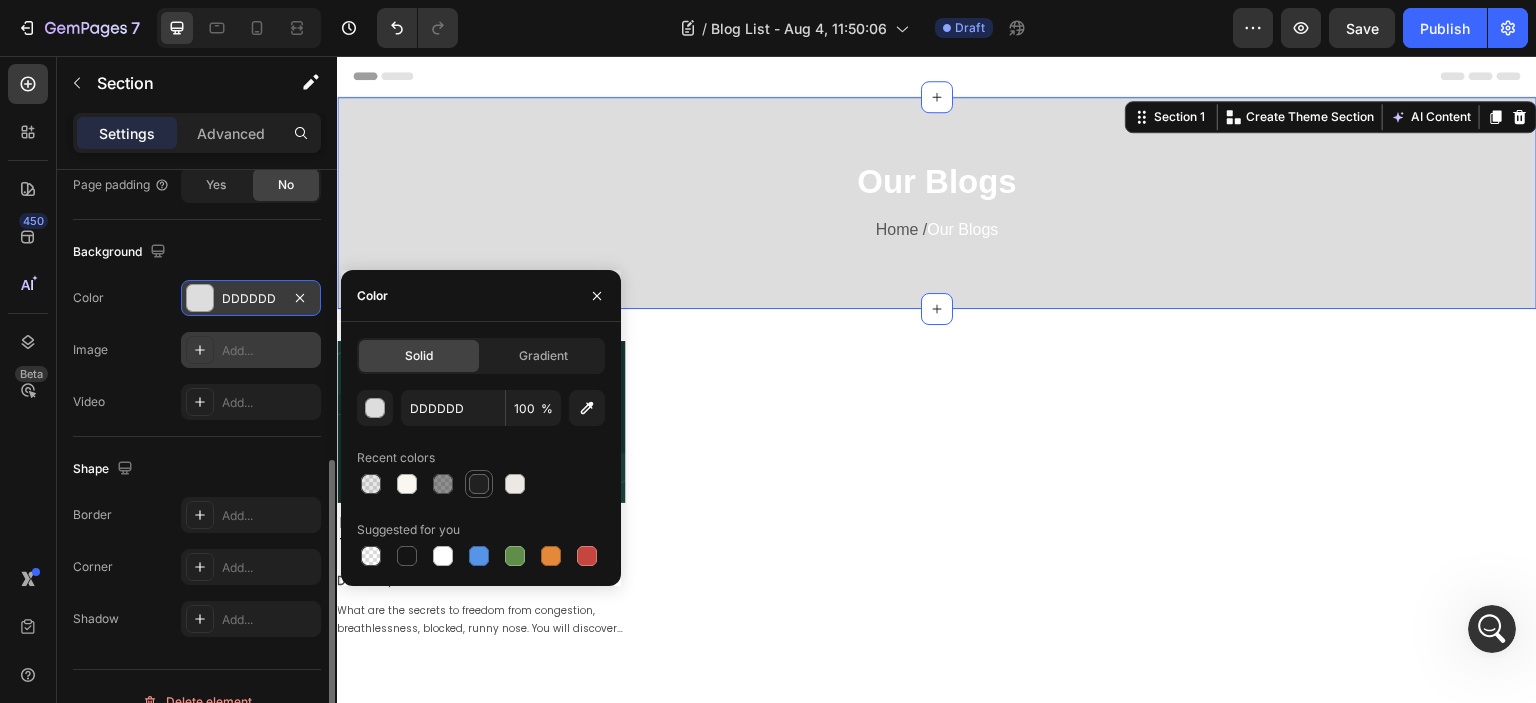 click at bounding box center (479, 484) 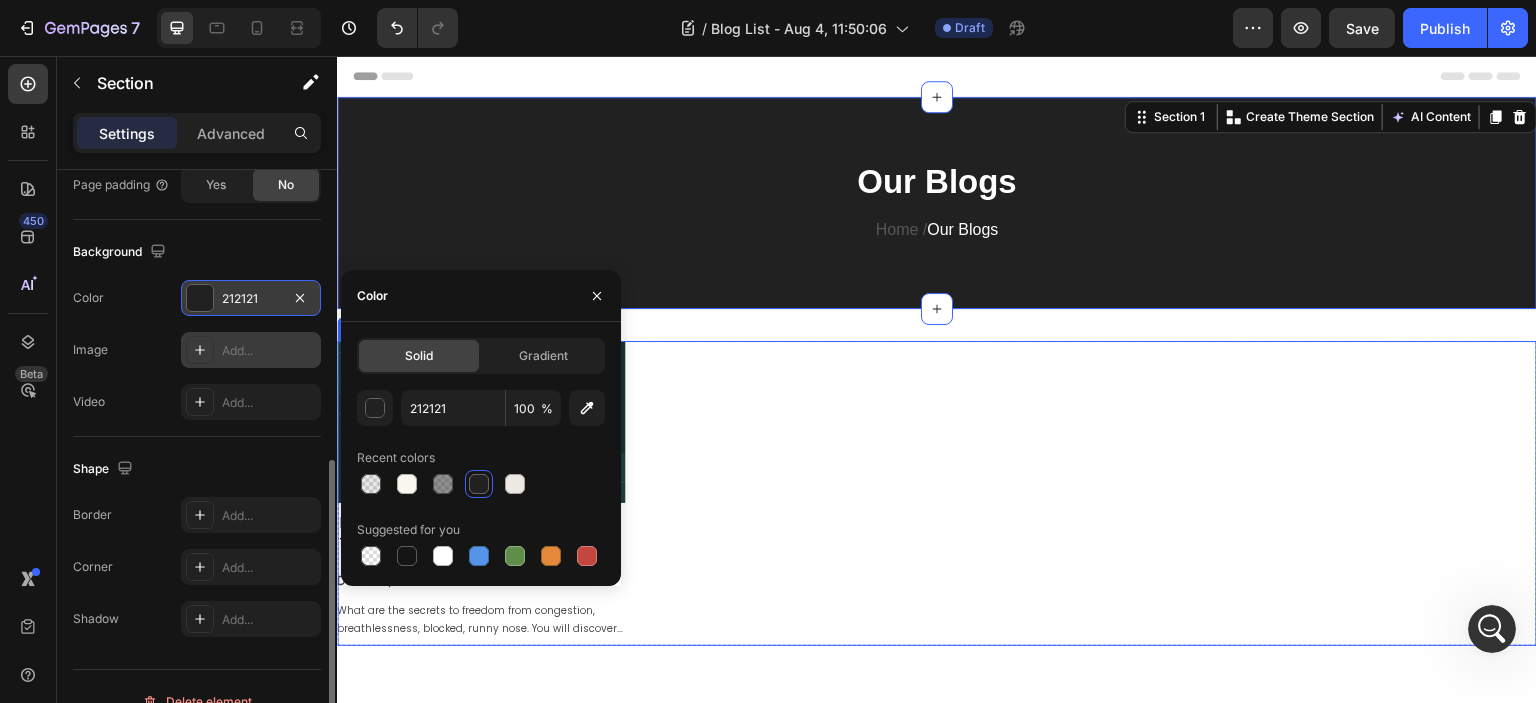click on "Article Image Blocked Nose or Breathlessness? Try this 3-step Ancient Detox Article Title Dear You, Namaskar!
What are the secrets to freedom from congestion, breathlessness, blocked, runny nose. You will discover now Ancient methods which have helped thousands to be free from inhaler pumps and breathe more easily.
FACTS-
262 Million people suffered from Asthma in 2019 as per WHO
Out of which 461000 lost their Lives as per WHO
HEALING NEWS OF HOPE-
More than 25000 people suffering from Asthma have been helped by the Ancient       Secrets in the last 34 years
90% people Experienced complete relief
When I was just 2 years old, at night my mom observed that I suddenly stopped breathing.
My hands and feet started to become cold.
This was near to hell for her.
Mammi was extremely worried. And in panic.
Despite having helped thousands of people. She suddenly forgot the methods she and pappa learnt from their master [NAME].
Mammi searched the scriptures thoroughly." at bounding box center (937, 493) 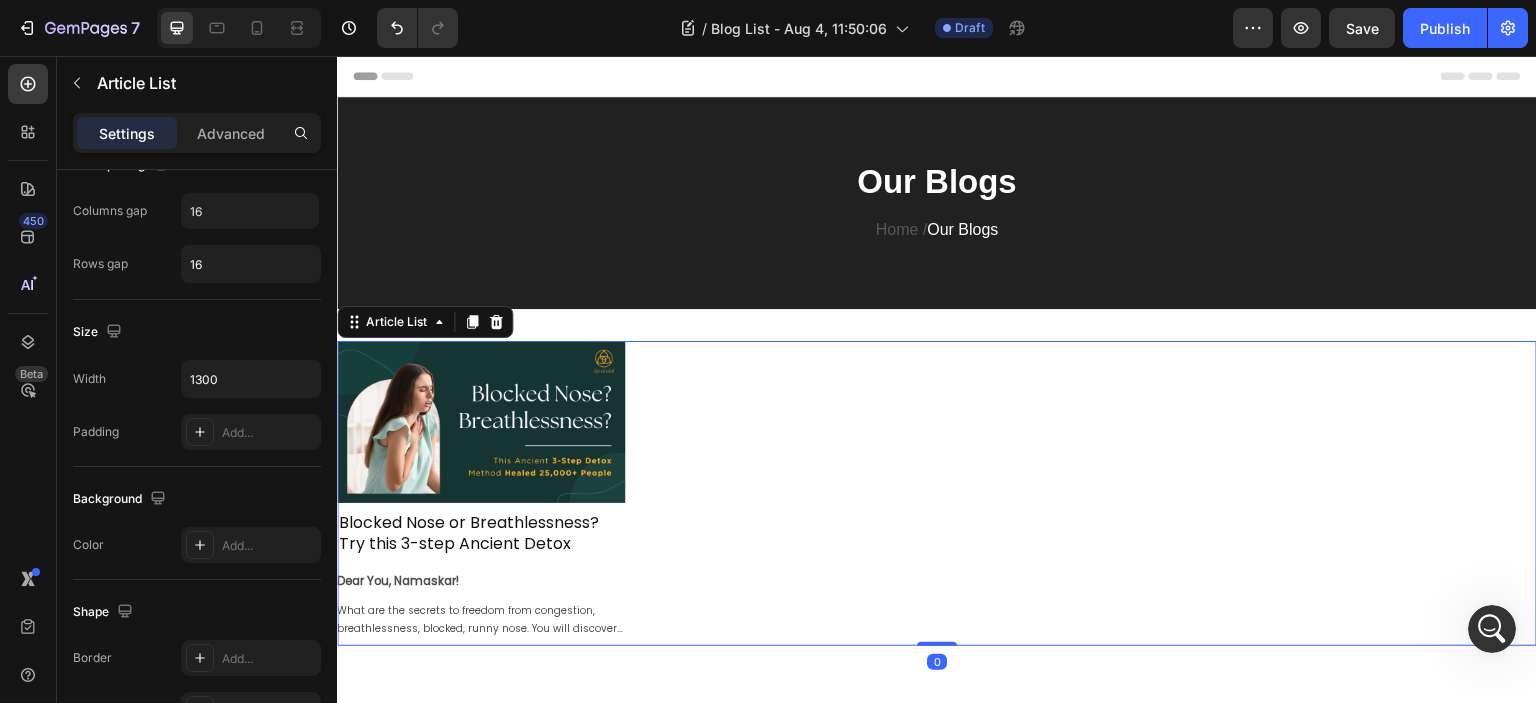 scroll, scrollTop: 0, scrollLeft: 0, axis: both 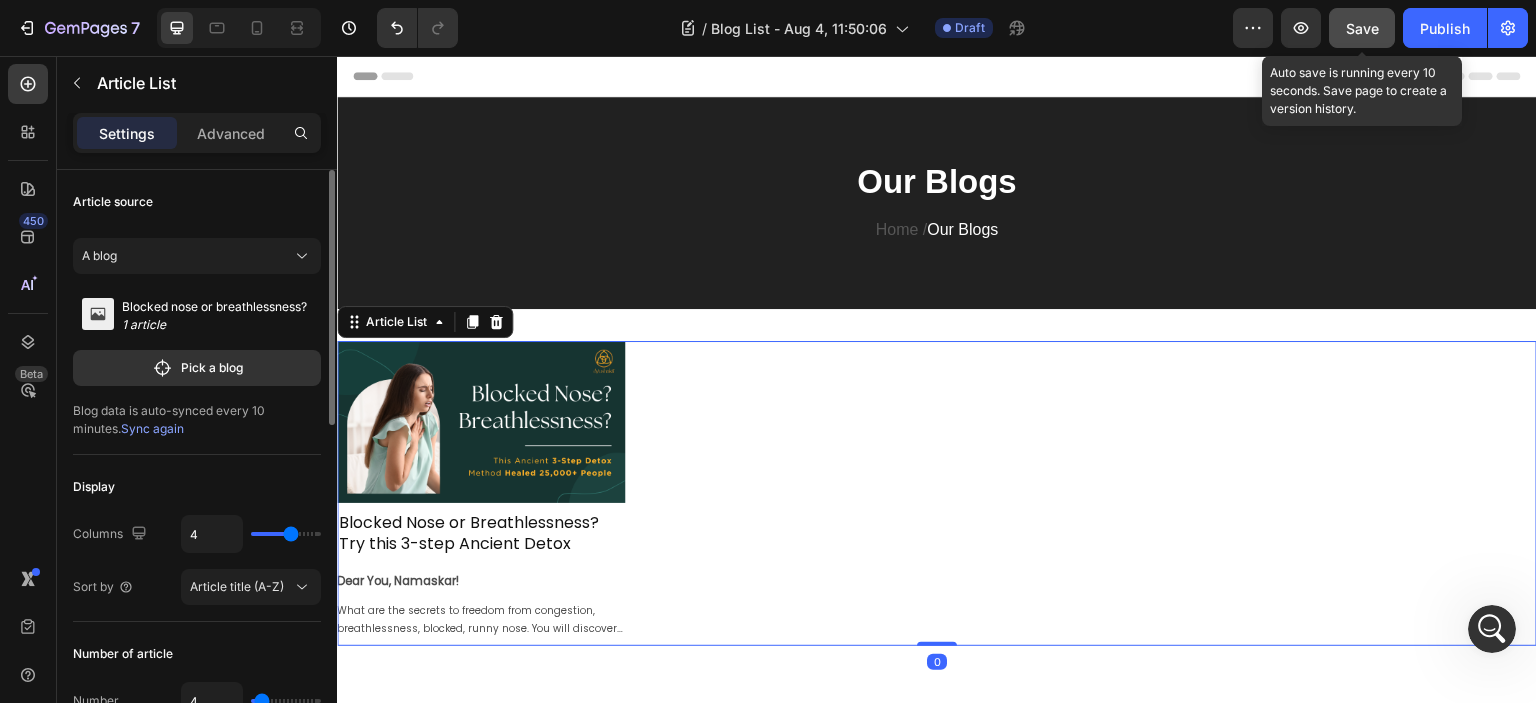 click on "Save" at bounding box center [1362, 28] 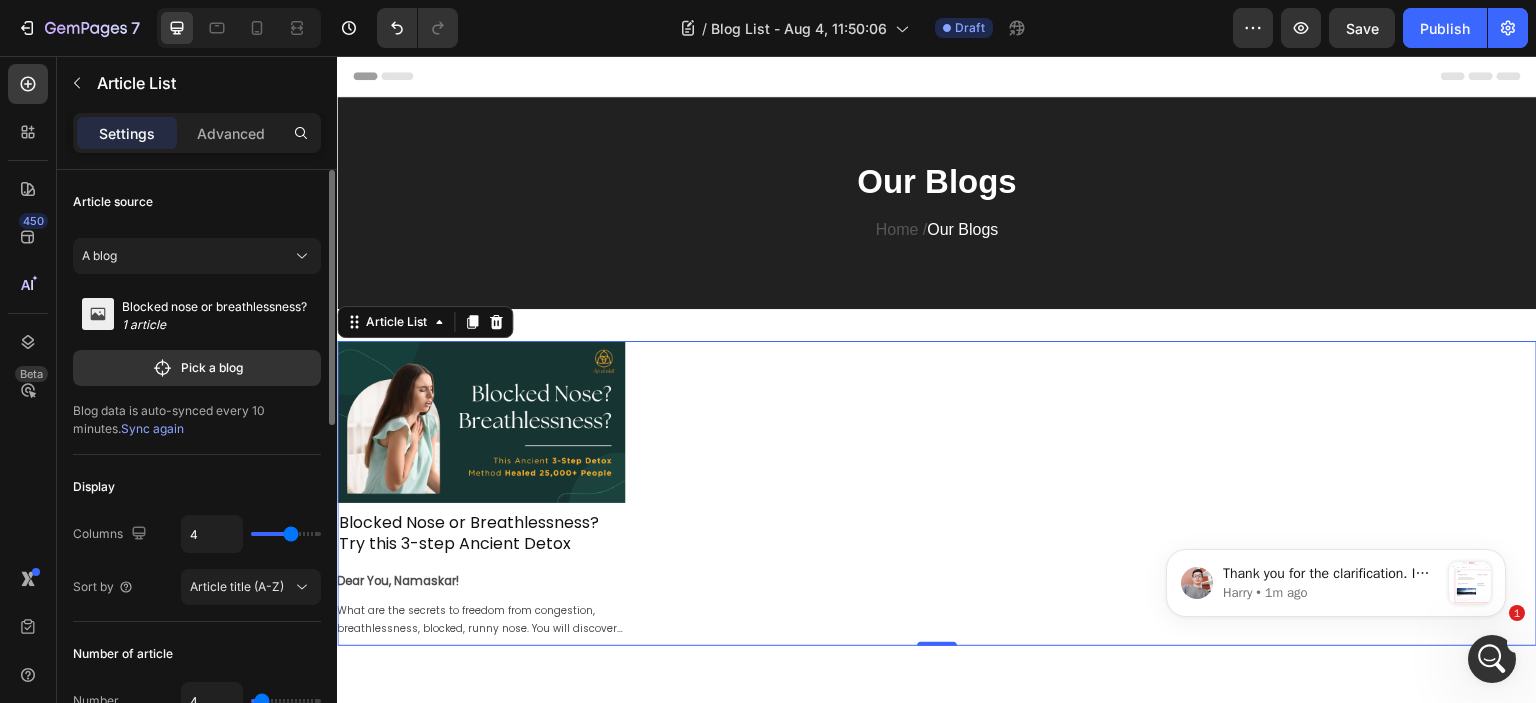 scroll, scrollTop: 0, scrollLeft: 0, axis: both 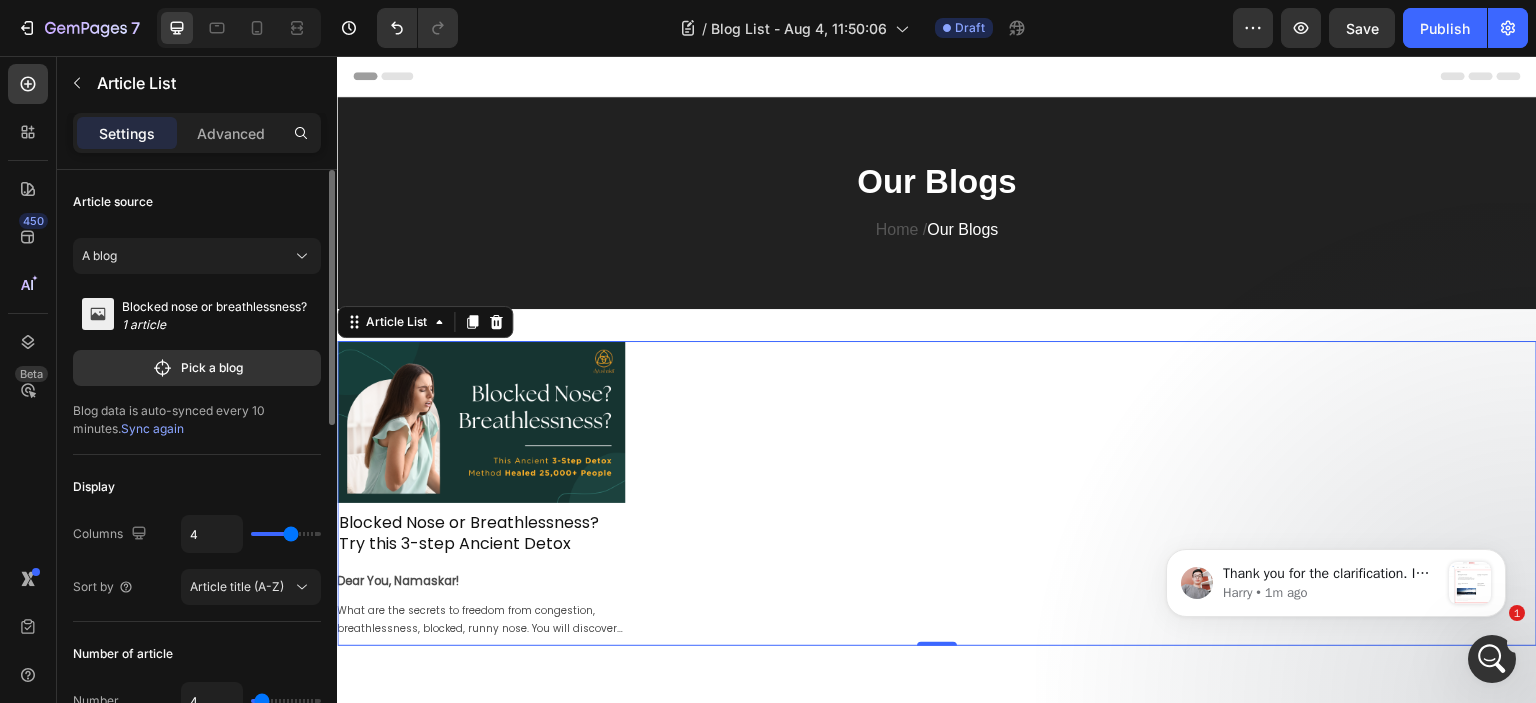 click 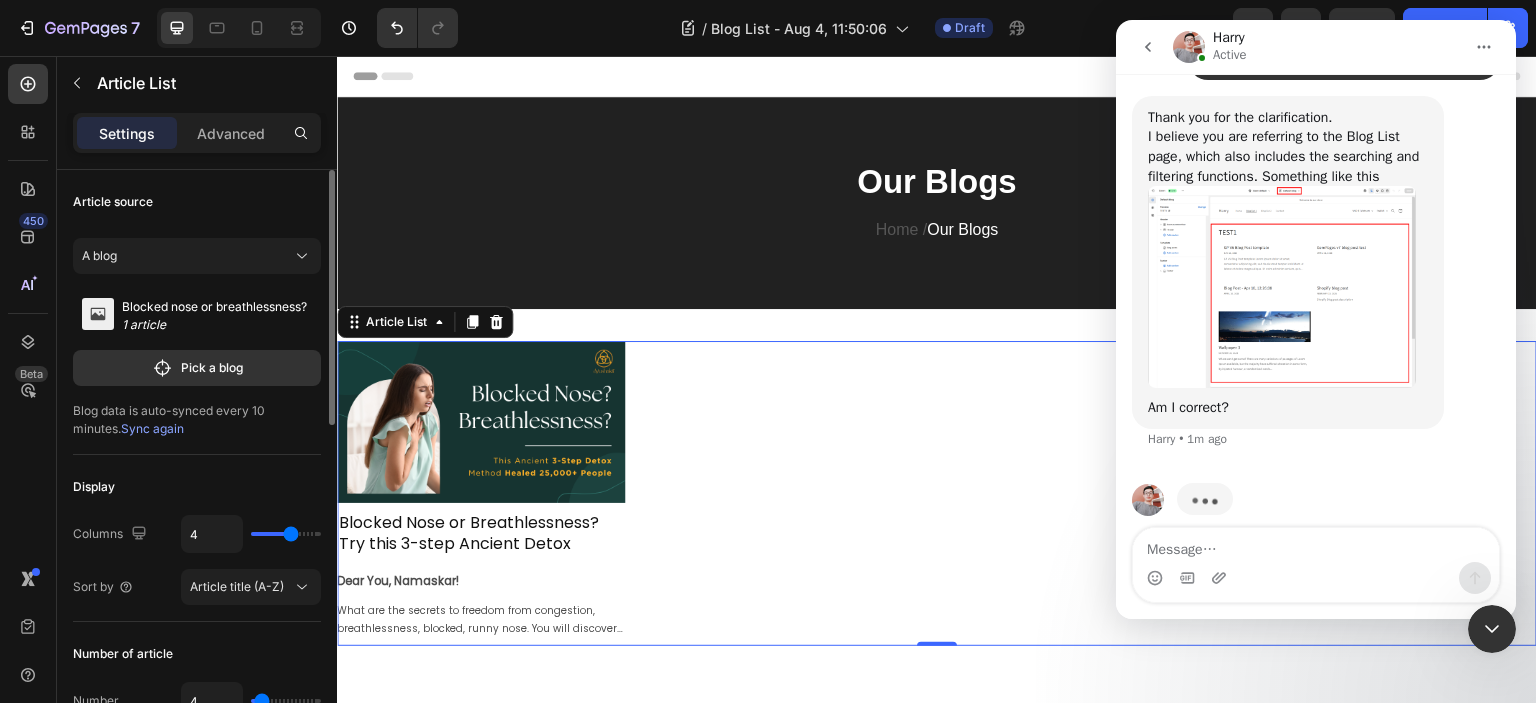 scroll, scrollTop: 2726, scrollLeft: 0, axis: vertical 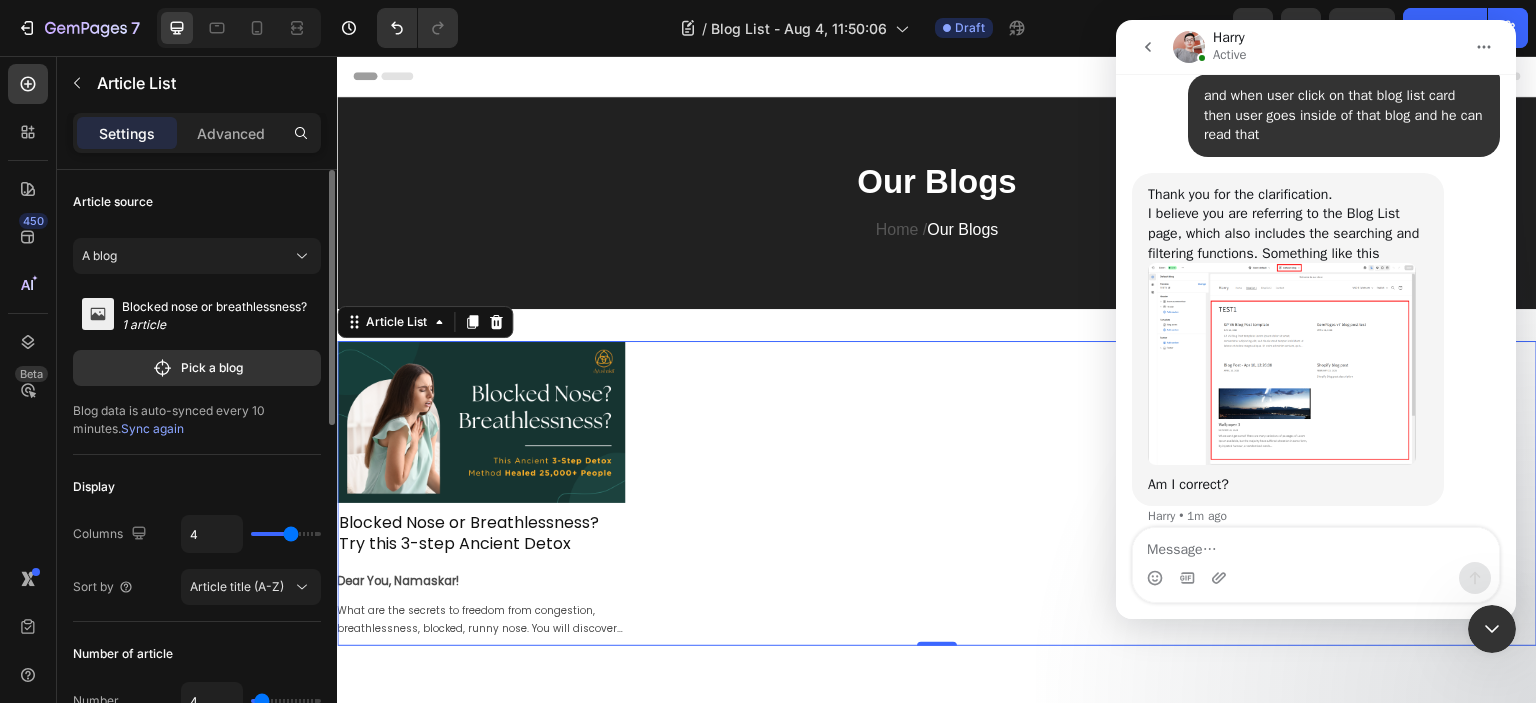click at bounding box center (1282, 363) 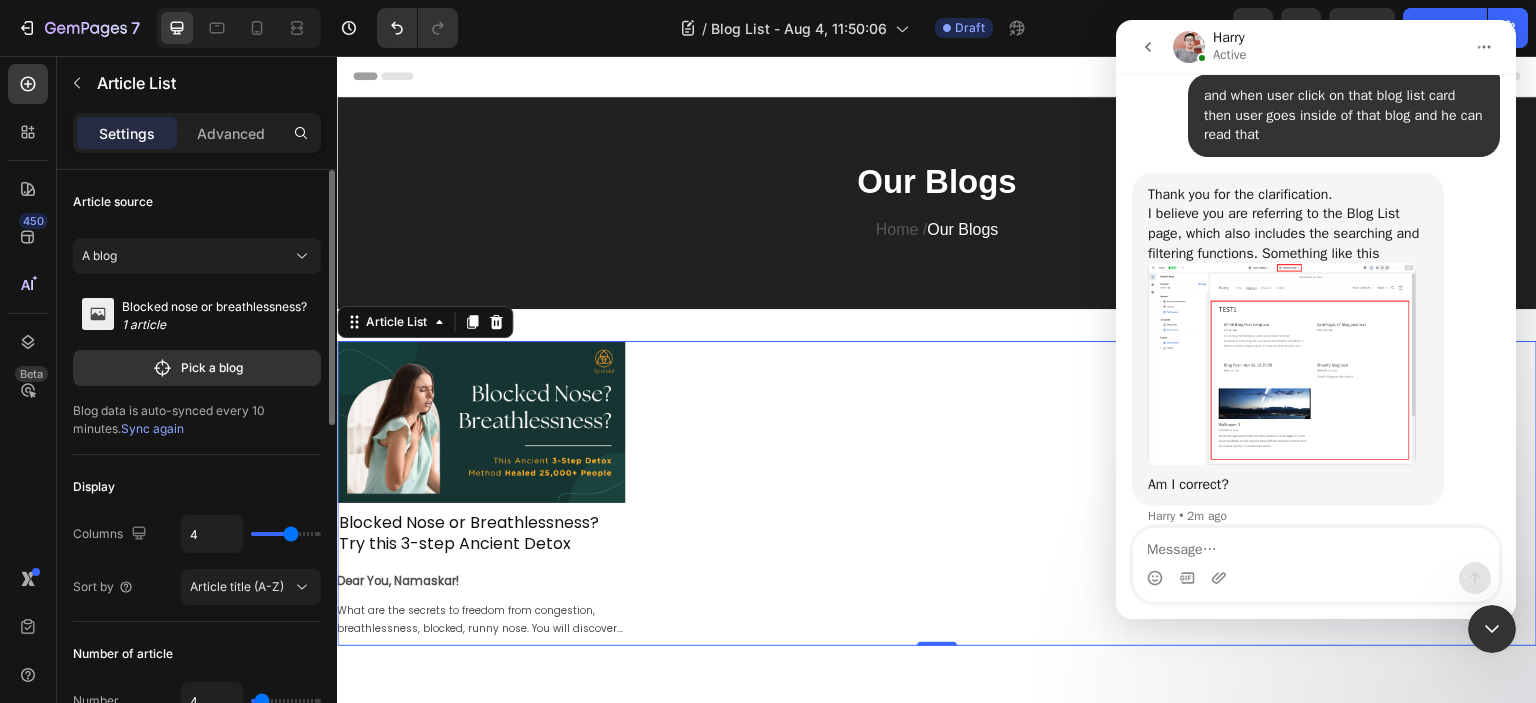 scroll, scrollTop: 0, scrollLeft: 0, axis: both 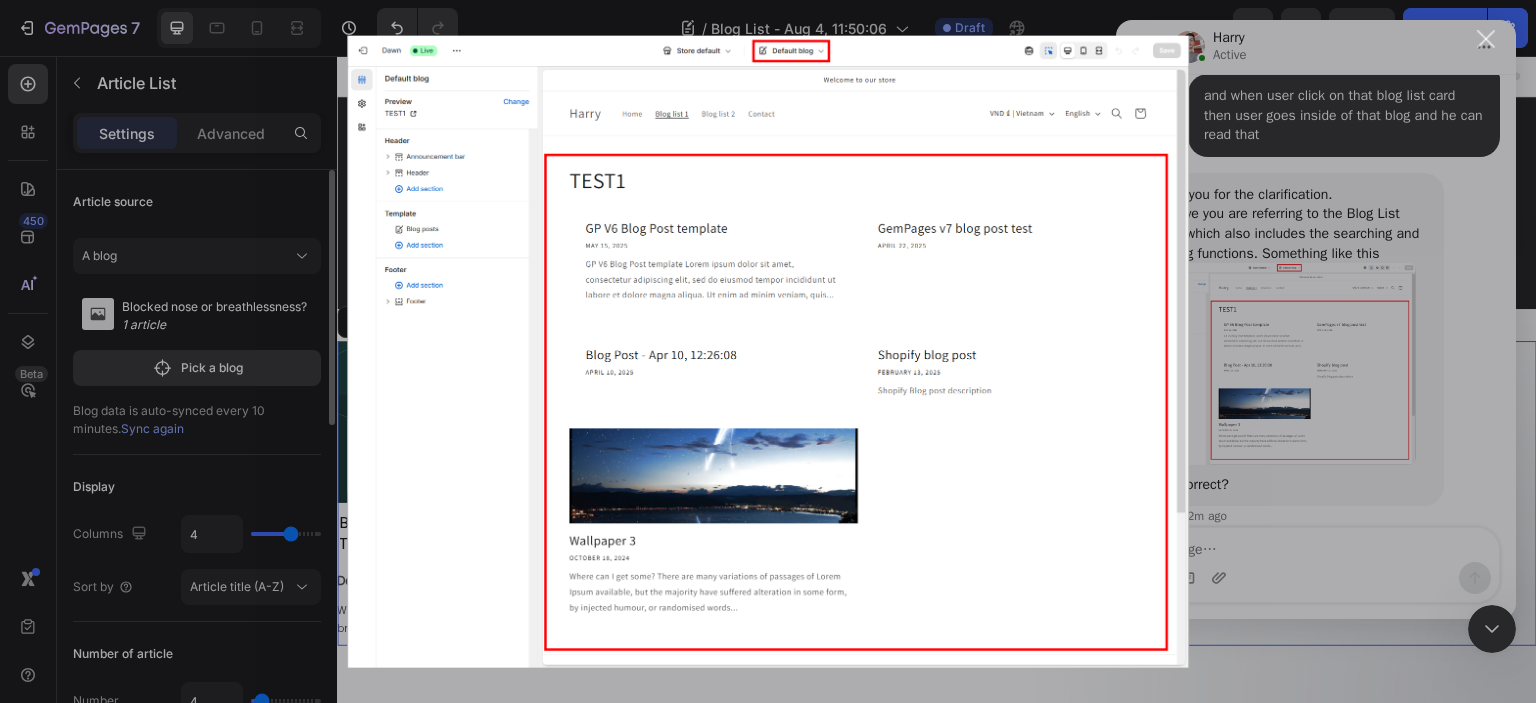 click at bounding box center [768, 351] 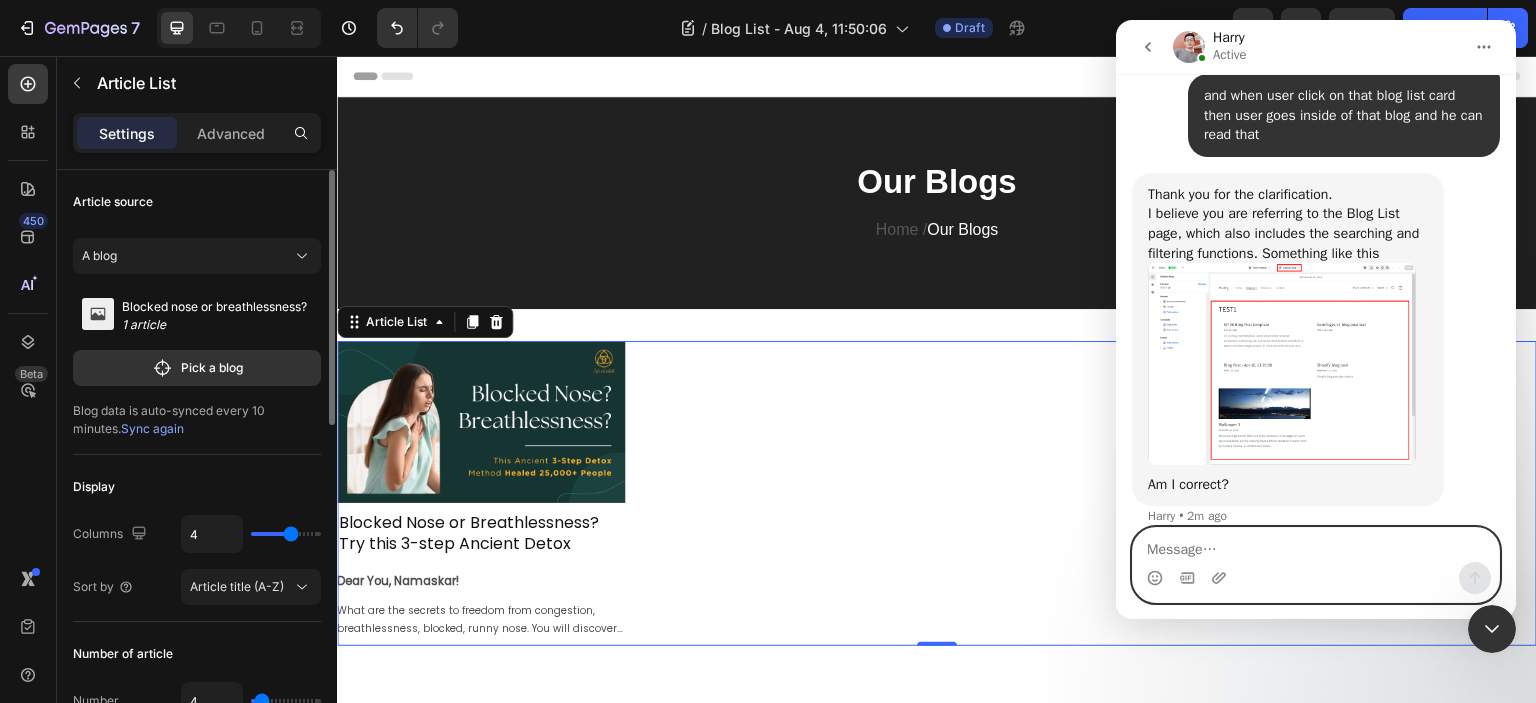 click at bounding box center [1316, 545] 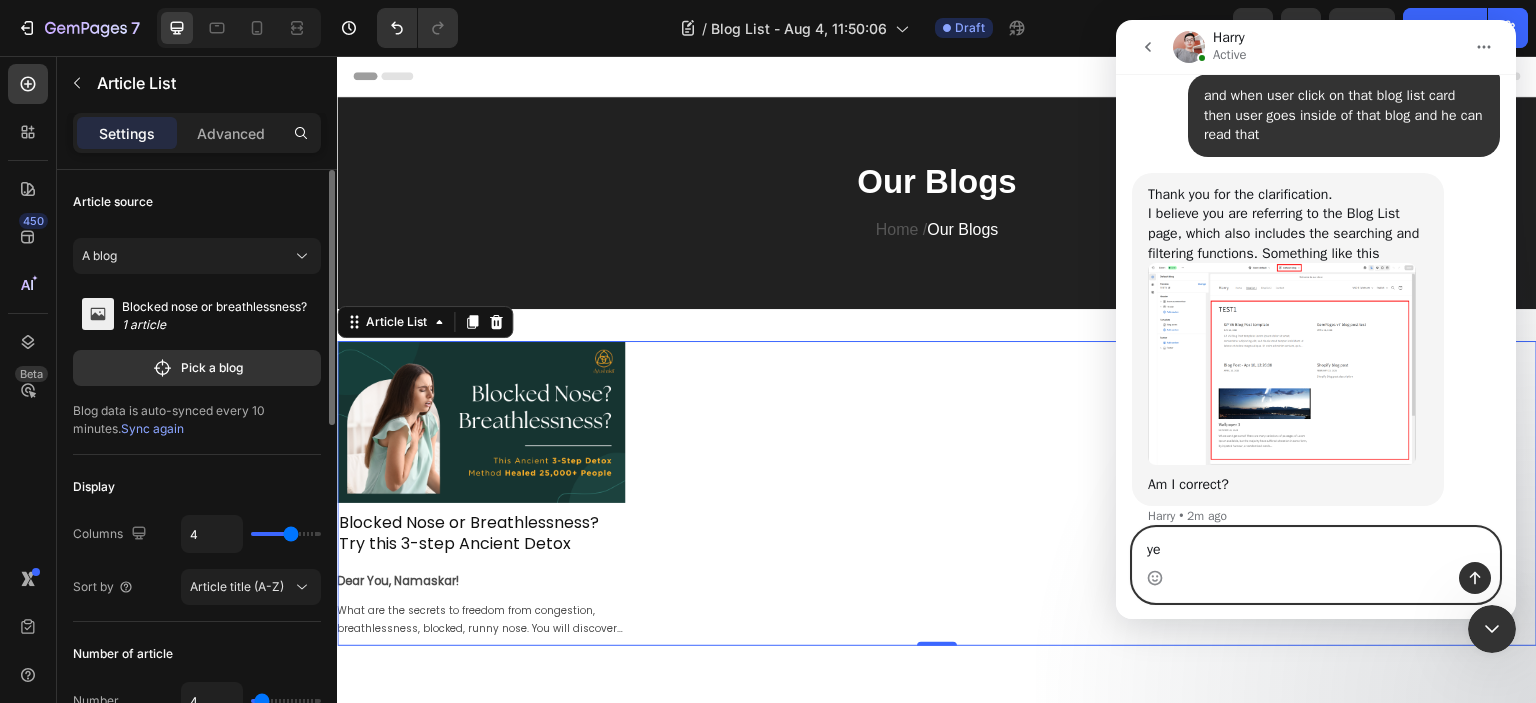 type on "yes" 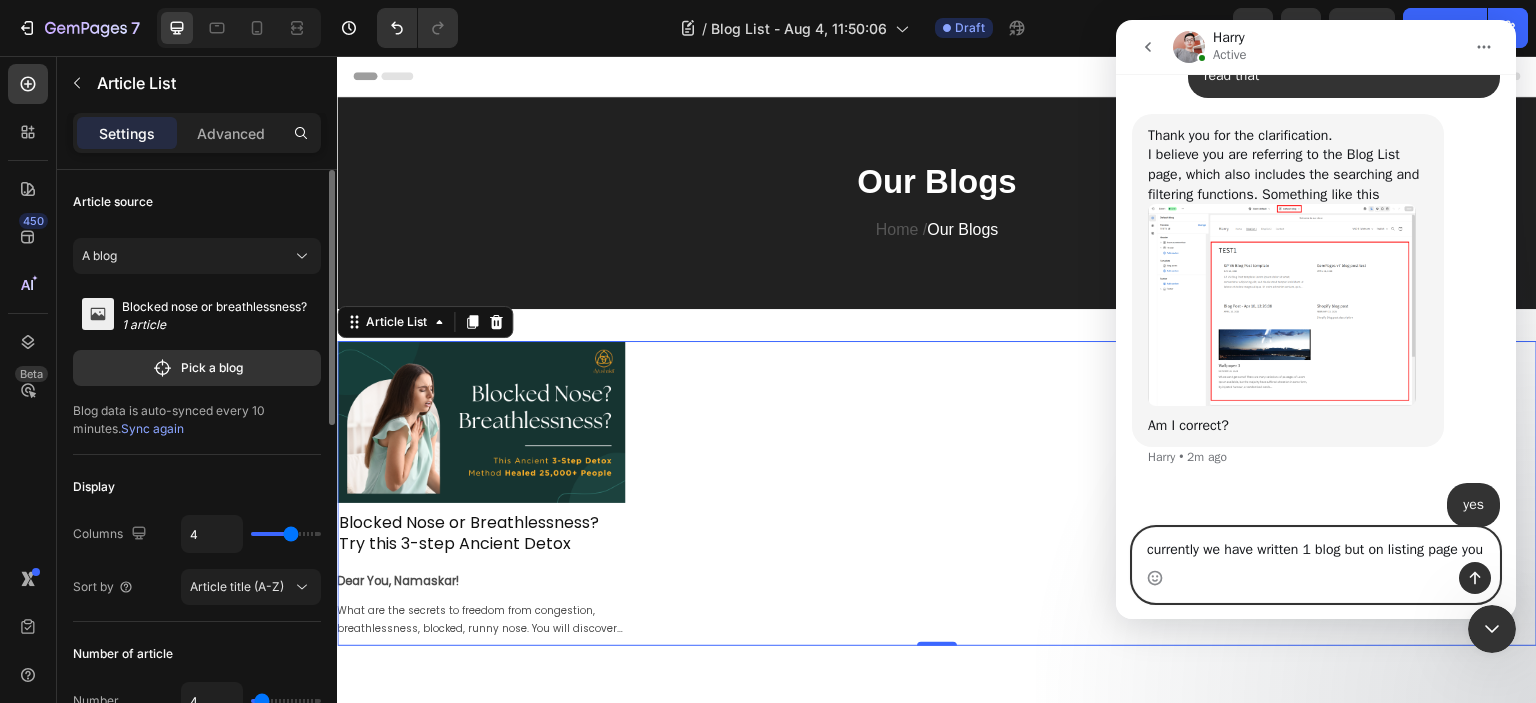 scroll, scrollTop: 2805, scrollLeft: 0, axis: vertical 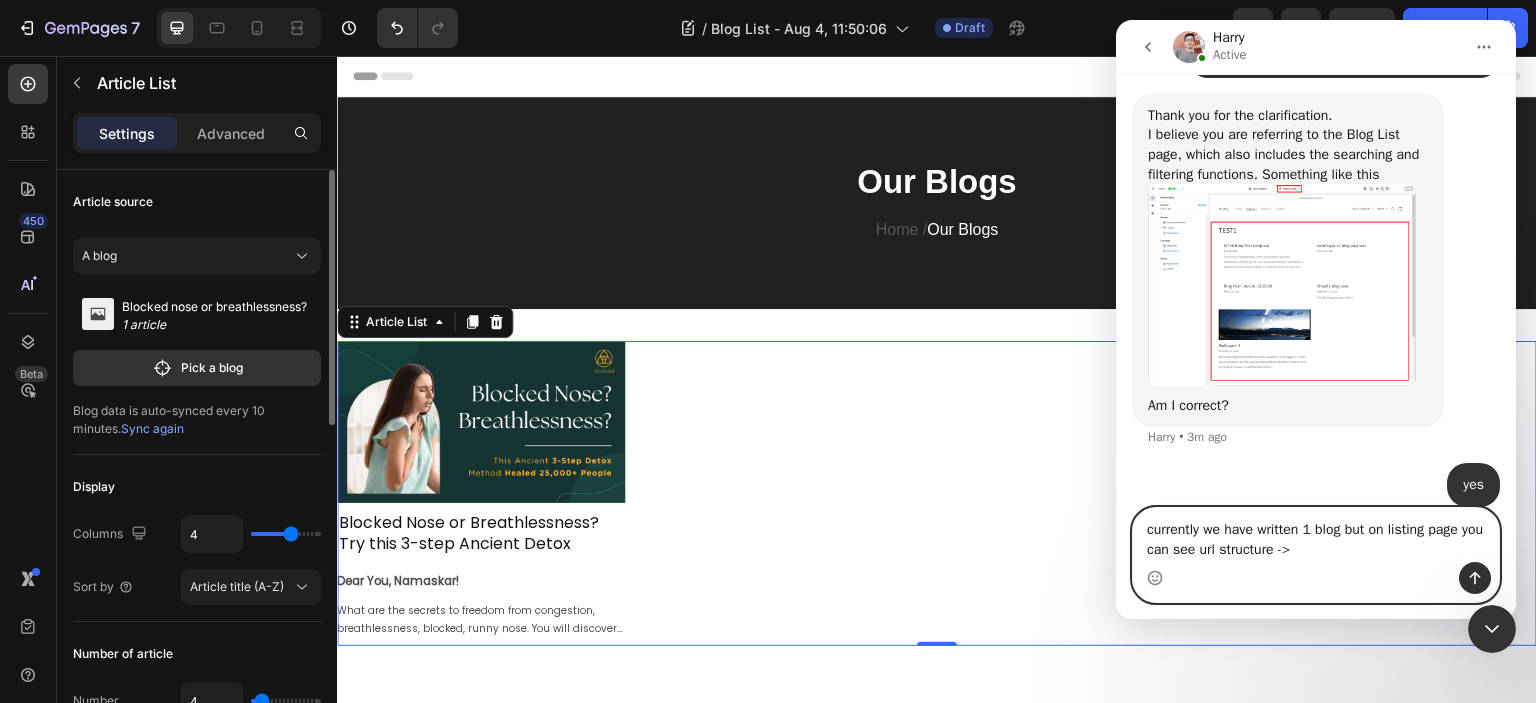 click on "currently we have written 1 blog but on listing page you can see url structure ->" at bounding box center [1316, 535] 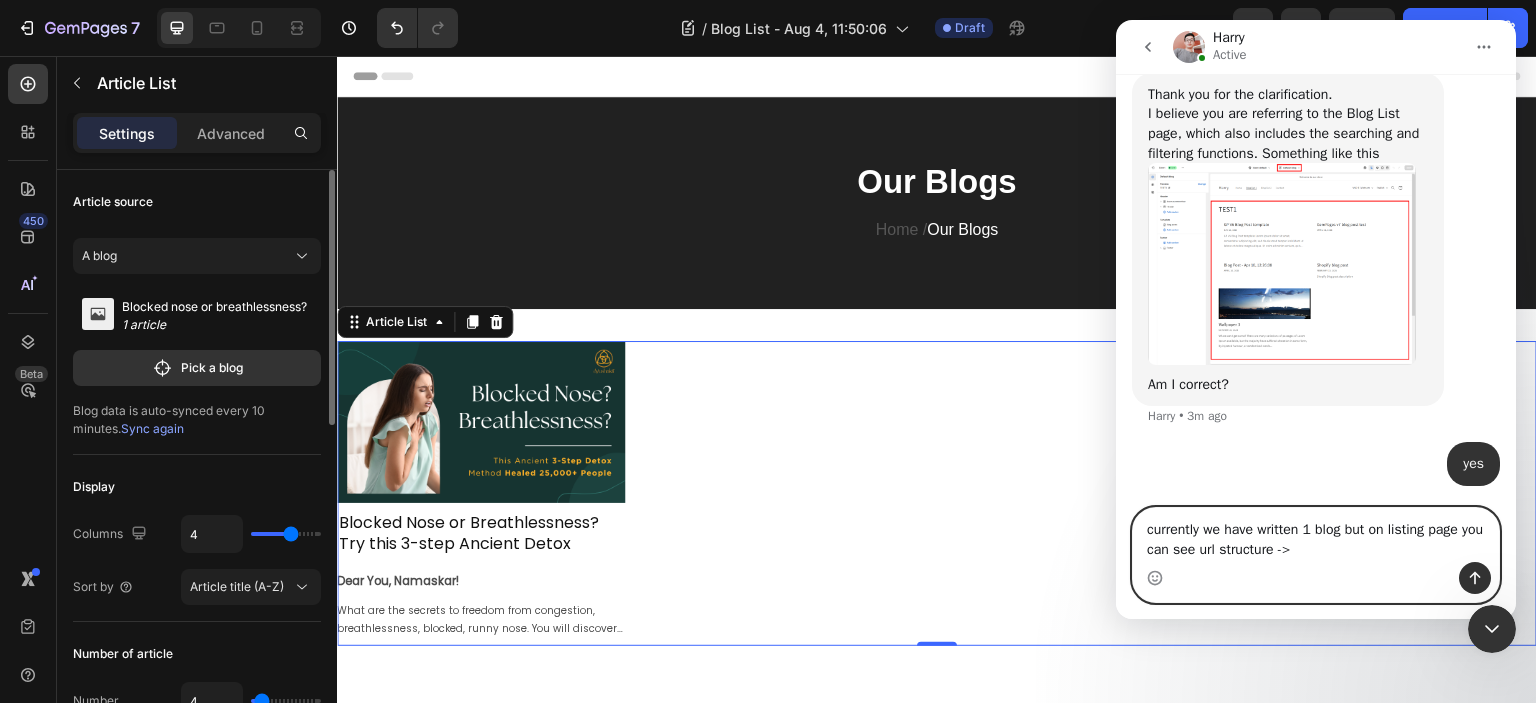 paste on "https://www.ayushakti.com/blogs/blocked-nose-or-breathlessness" 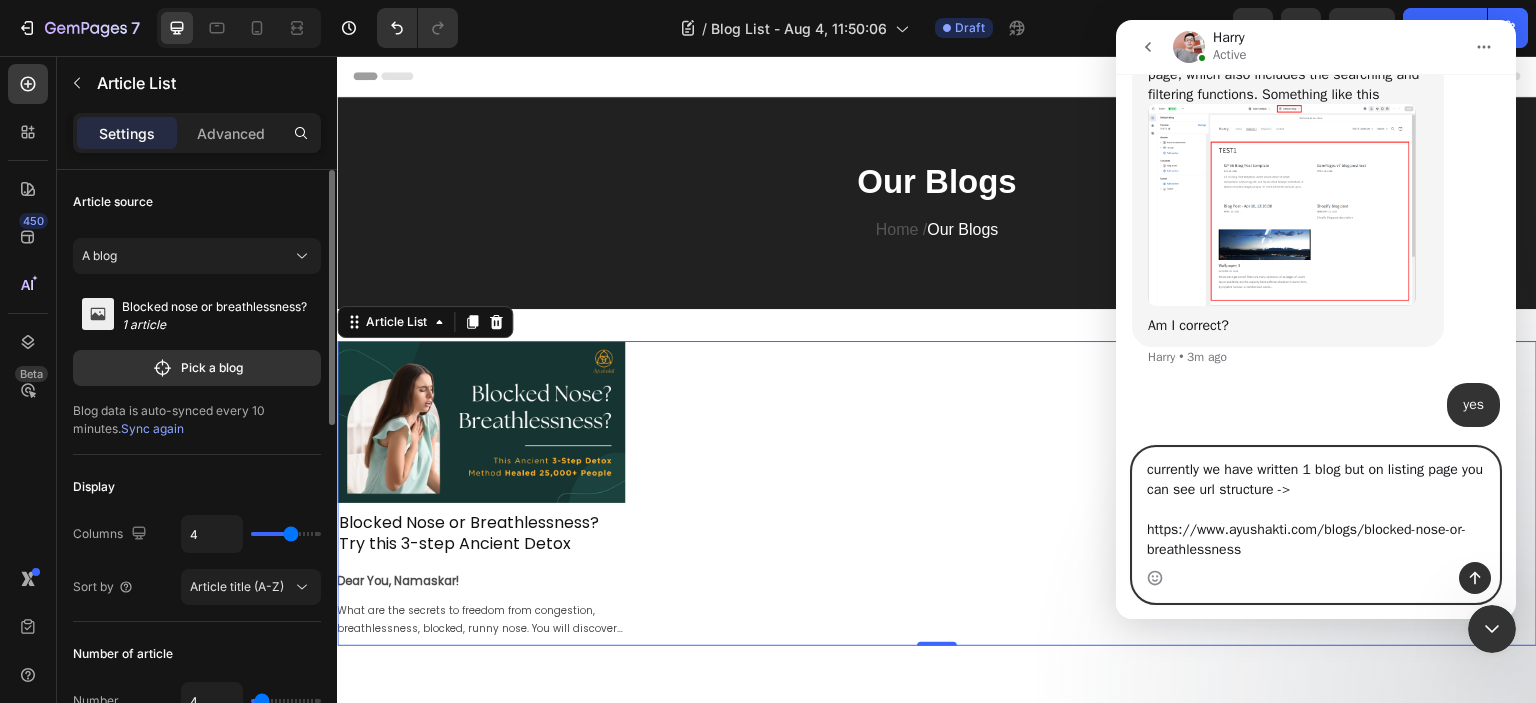 scroll, scrollTop: 2905, scrollLeft: 0, axis: vertical 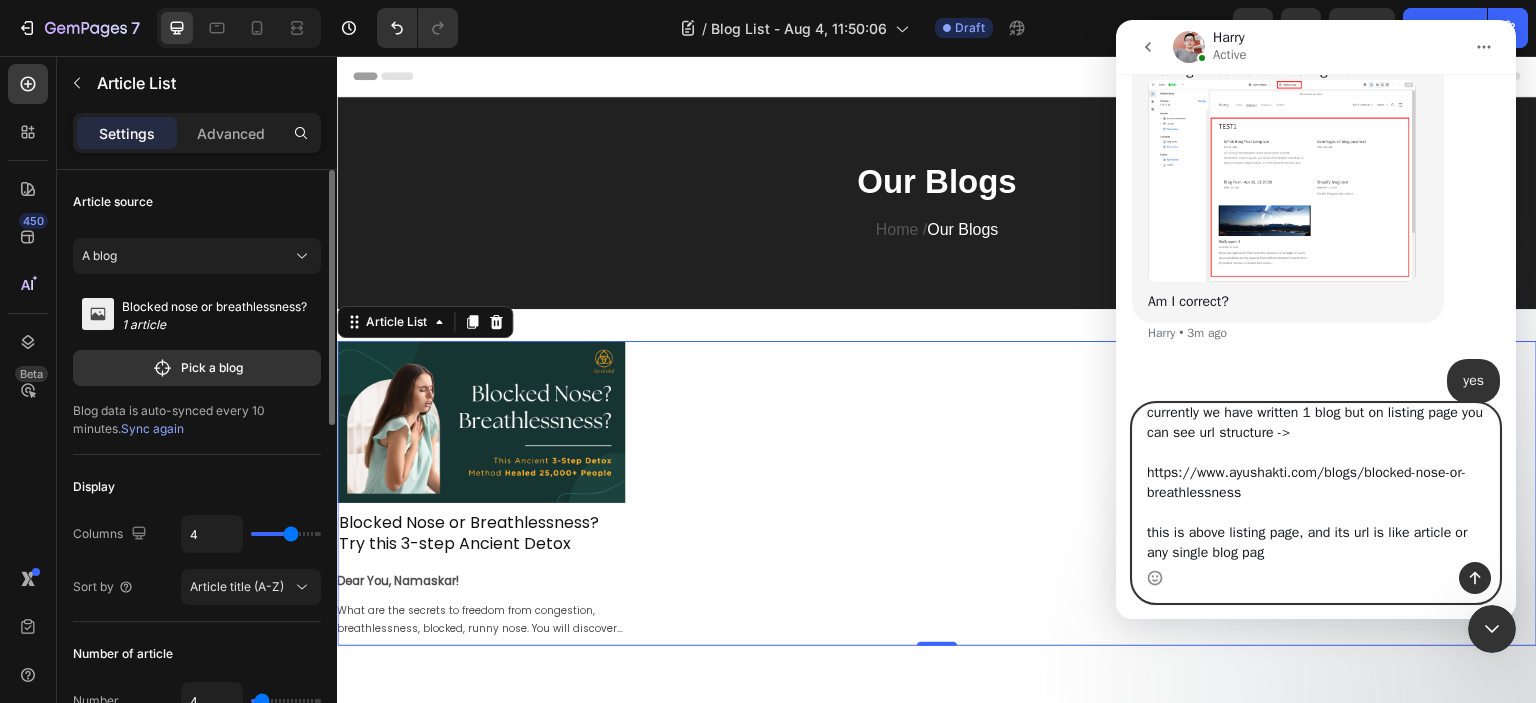 type on "currently we have written 1 blog but on listing page you can see url structure ->
https://www.ayushakti.com/blogs/blocked-nose-or-breathlessness
this is above listing page, and its url is like article or any single blog page" 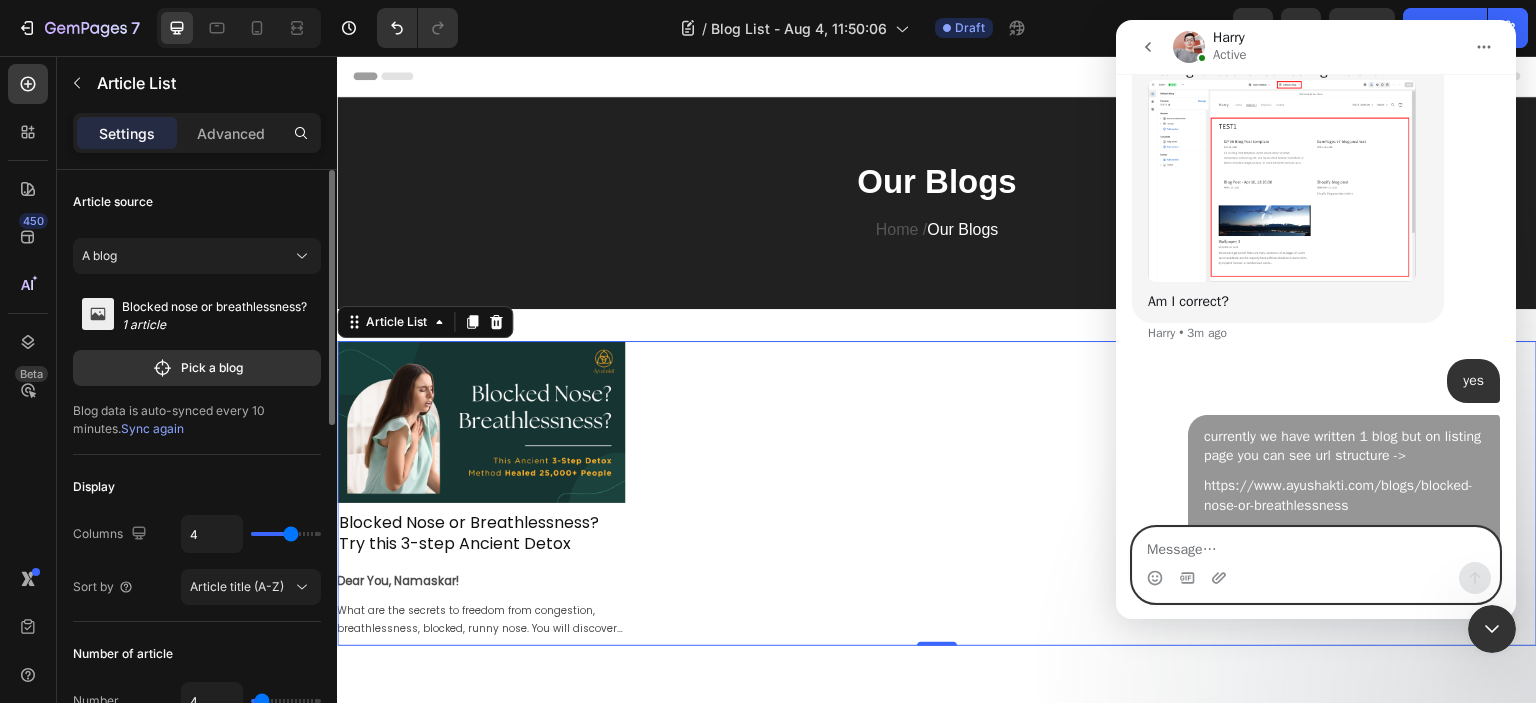 scroll, scrollTop: 0, scrollLeft: 0, axis: both 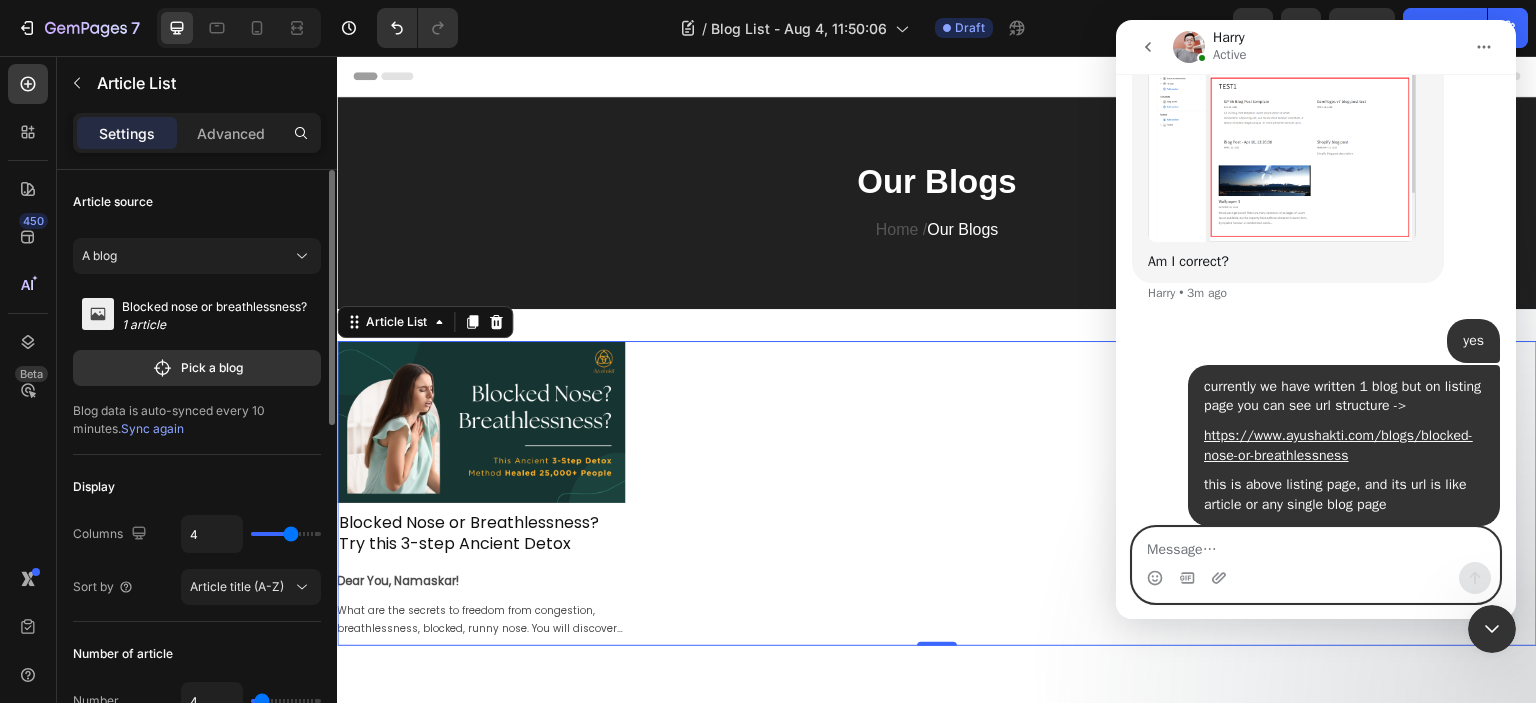 click at bounding box center [1316, 545] 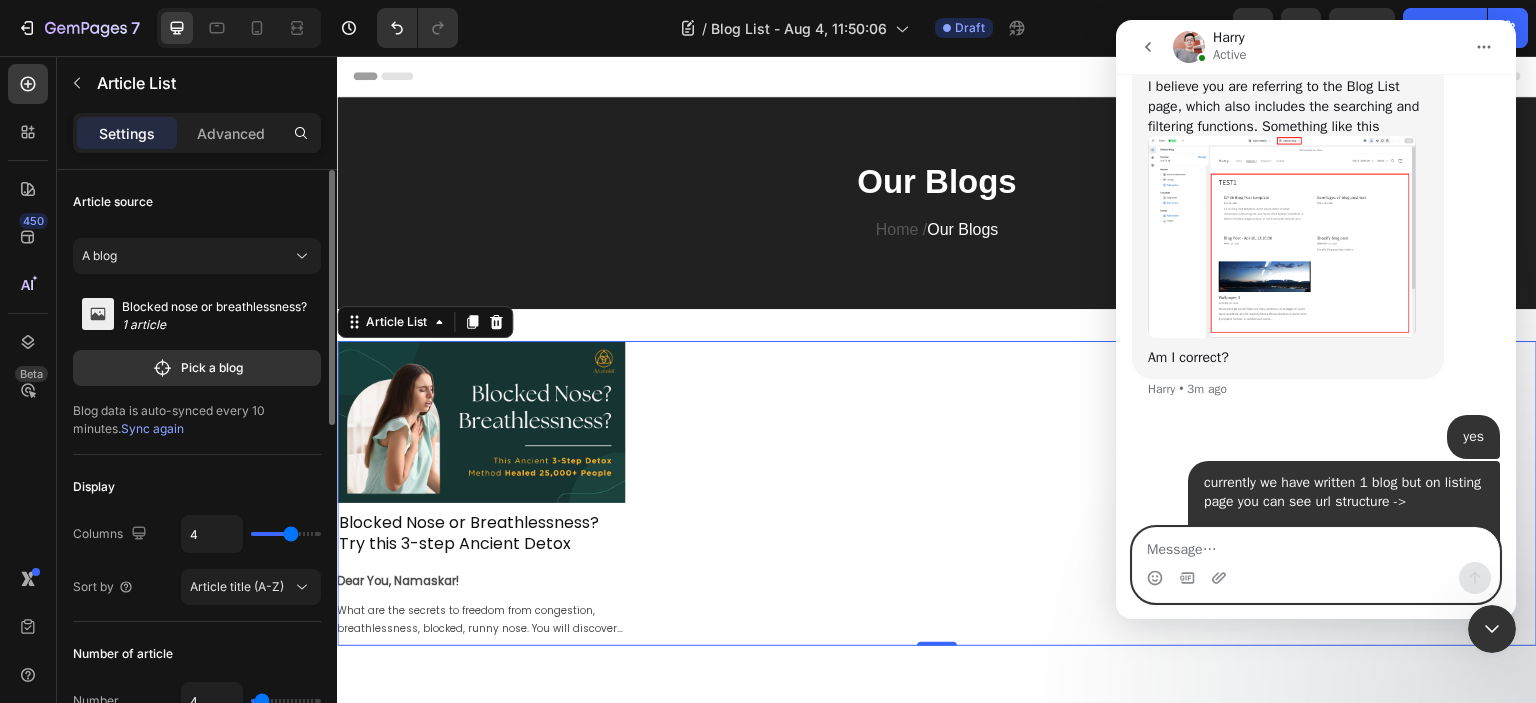 scroll, scrollTop: 2849, scrollLeft: 0, axis: vertical 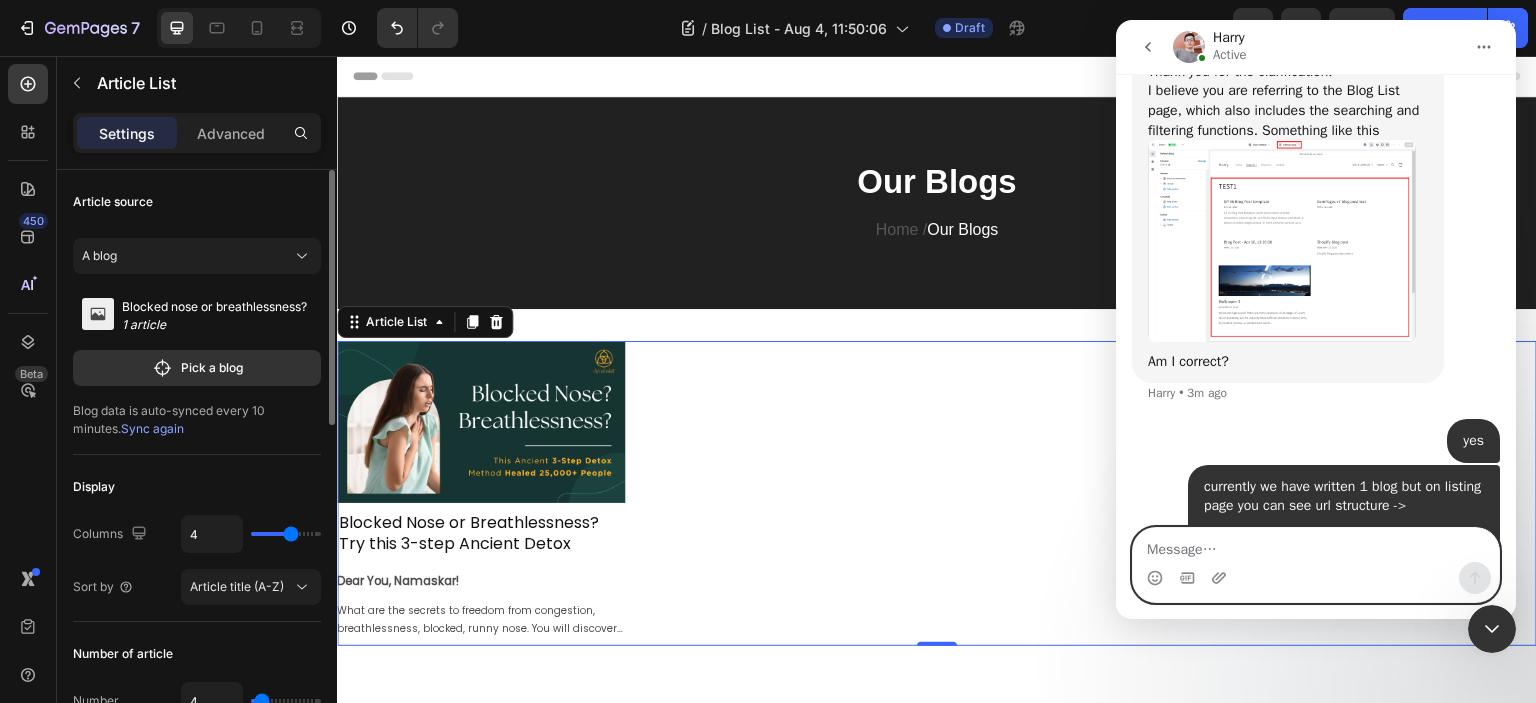 type 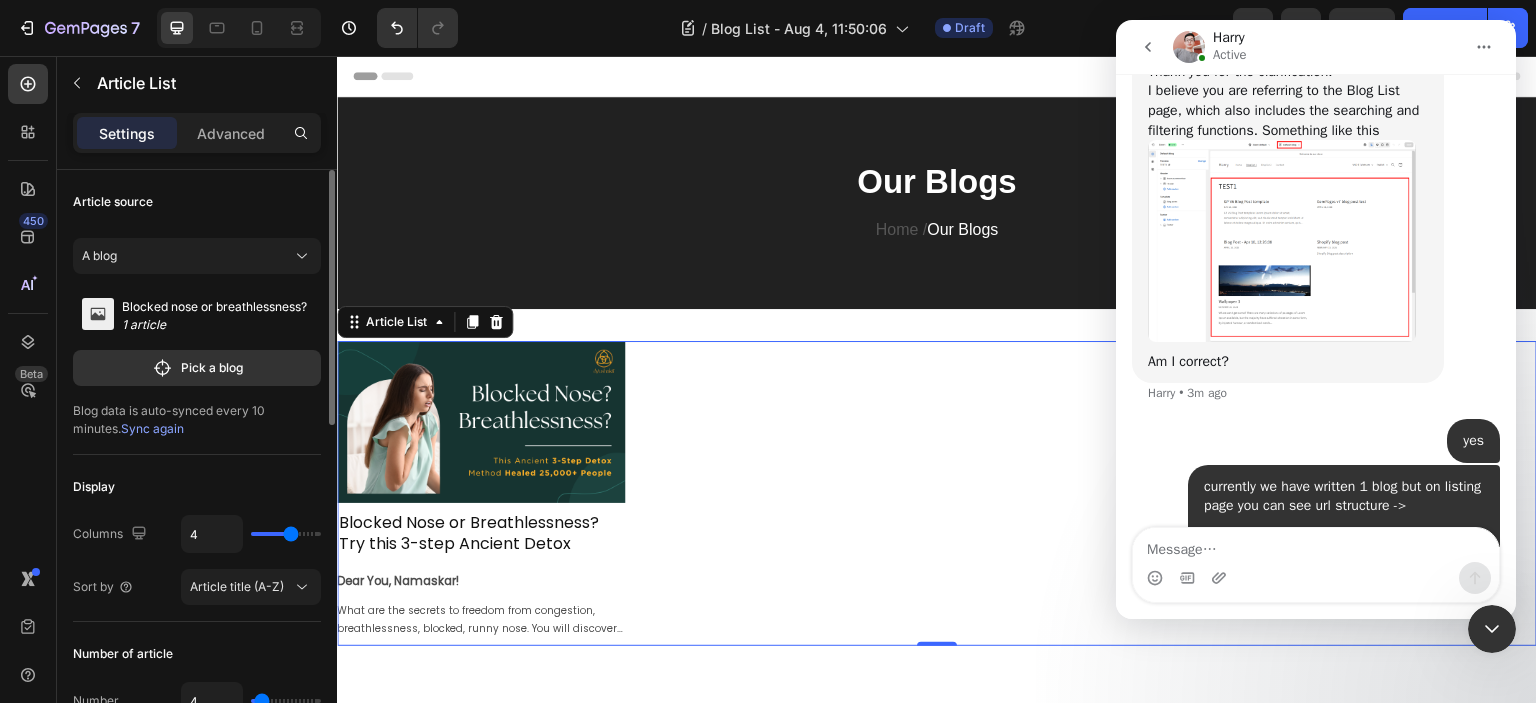 click 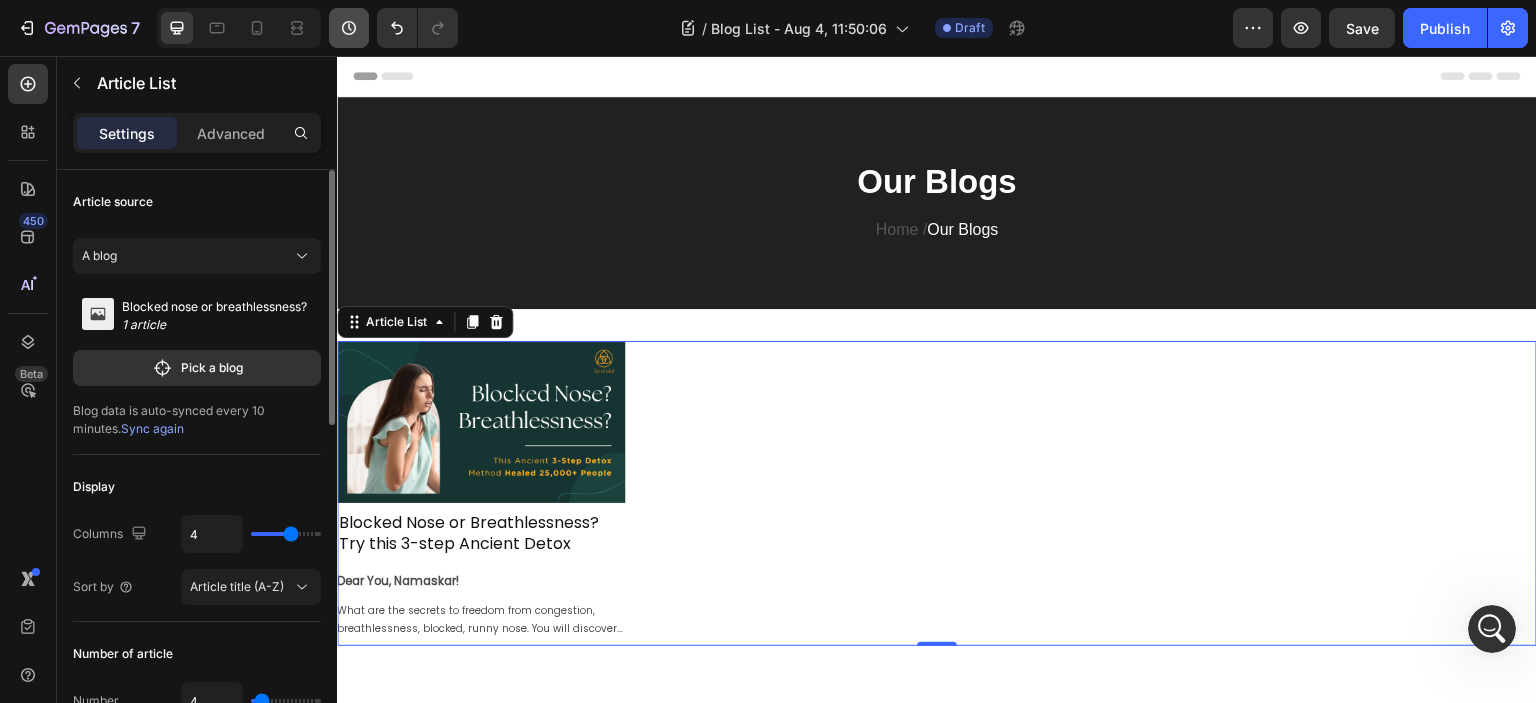 scroll, scrollTop: 3026, scrollLeft: 0, axis: vertical 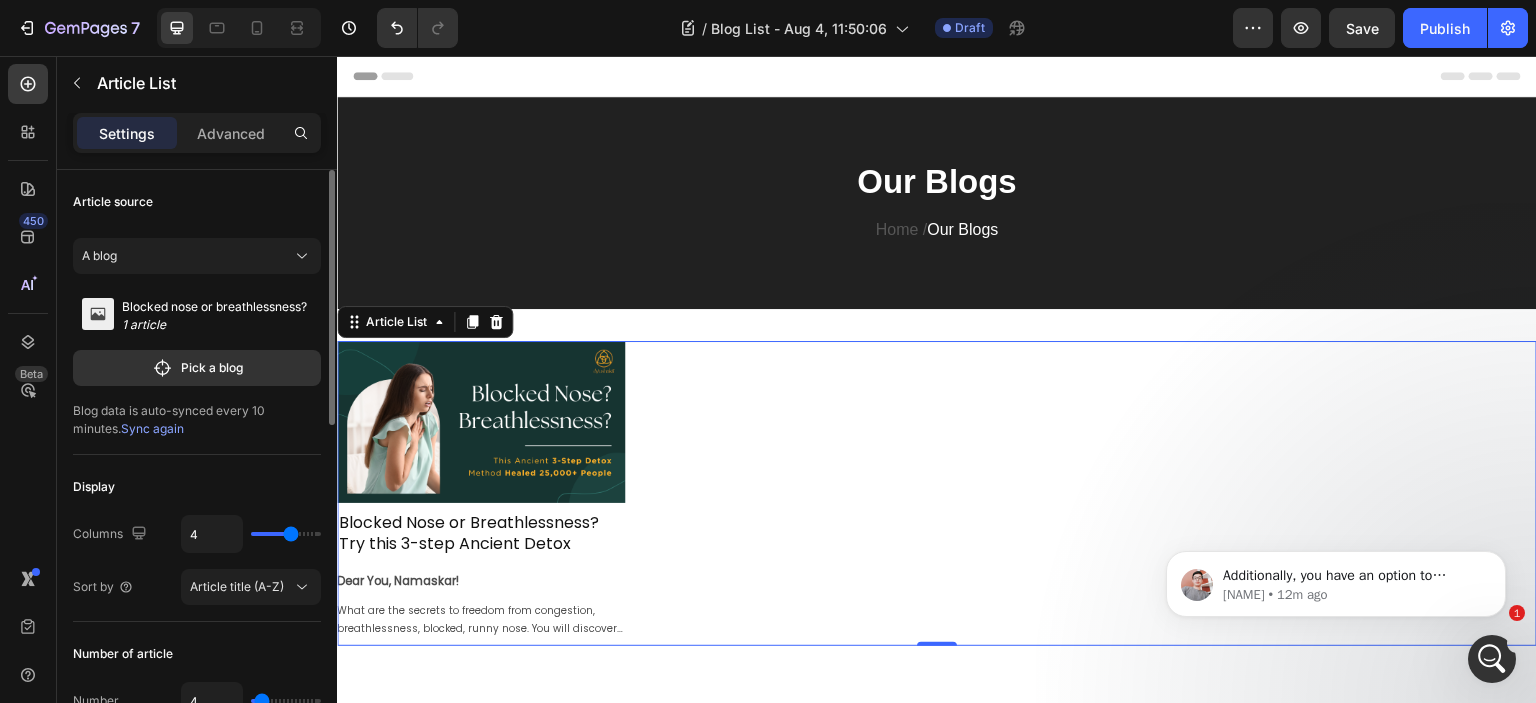click 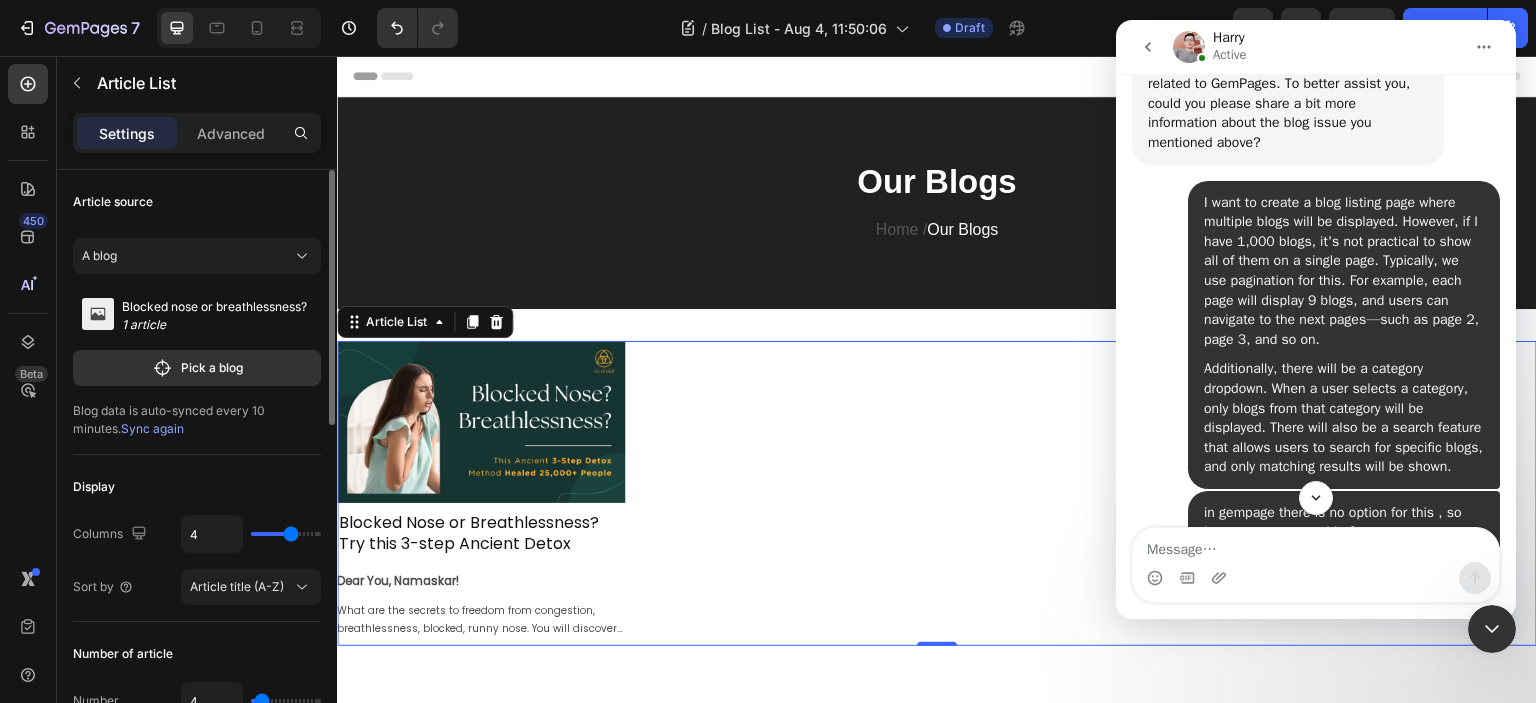 scroll, scrollTop: 2186, scrollLeft: 0, axis: vertical 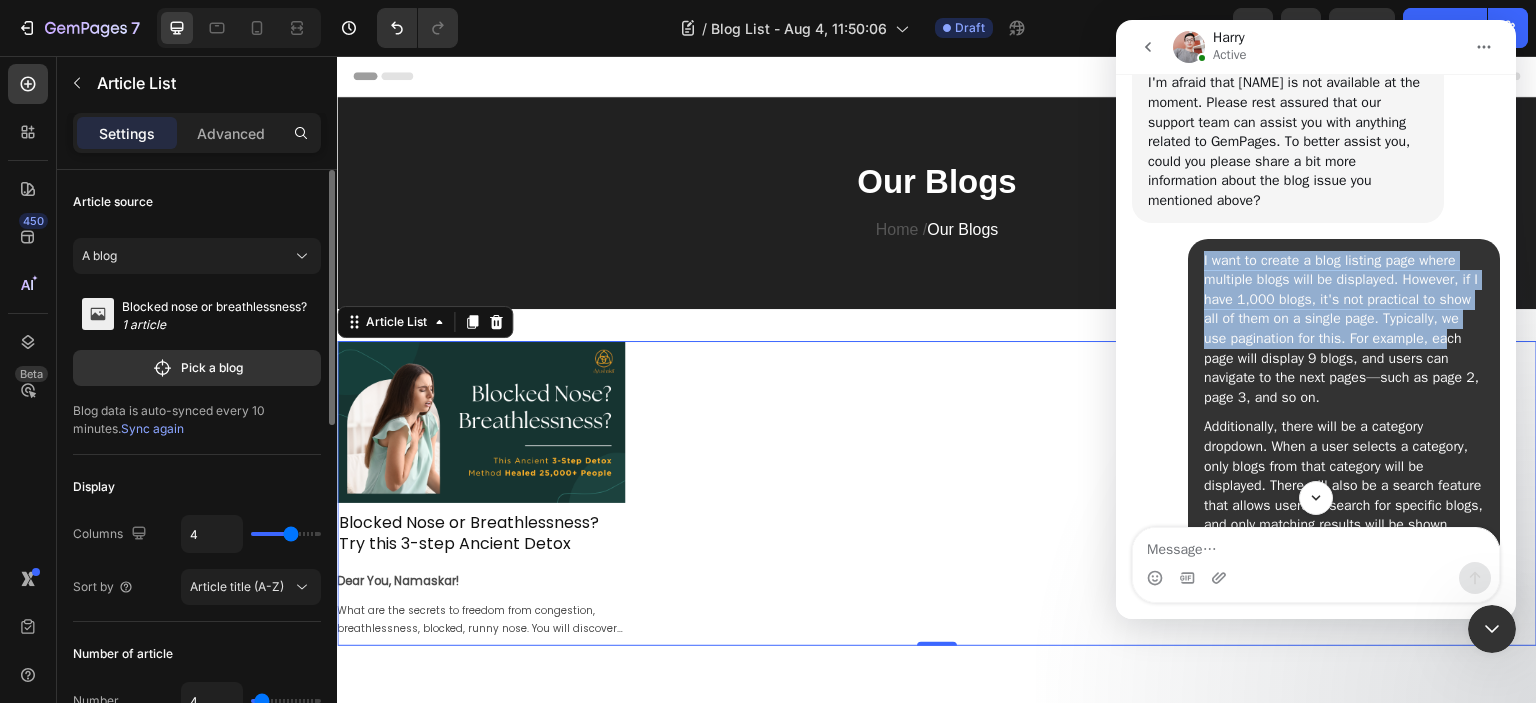 drag, startPoint x: 1190, startPoint y: 240, endPoint x: 1404, endPoint y: 319, distance: 228.1162 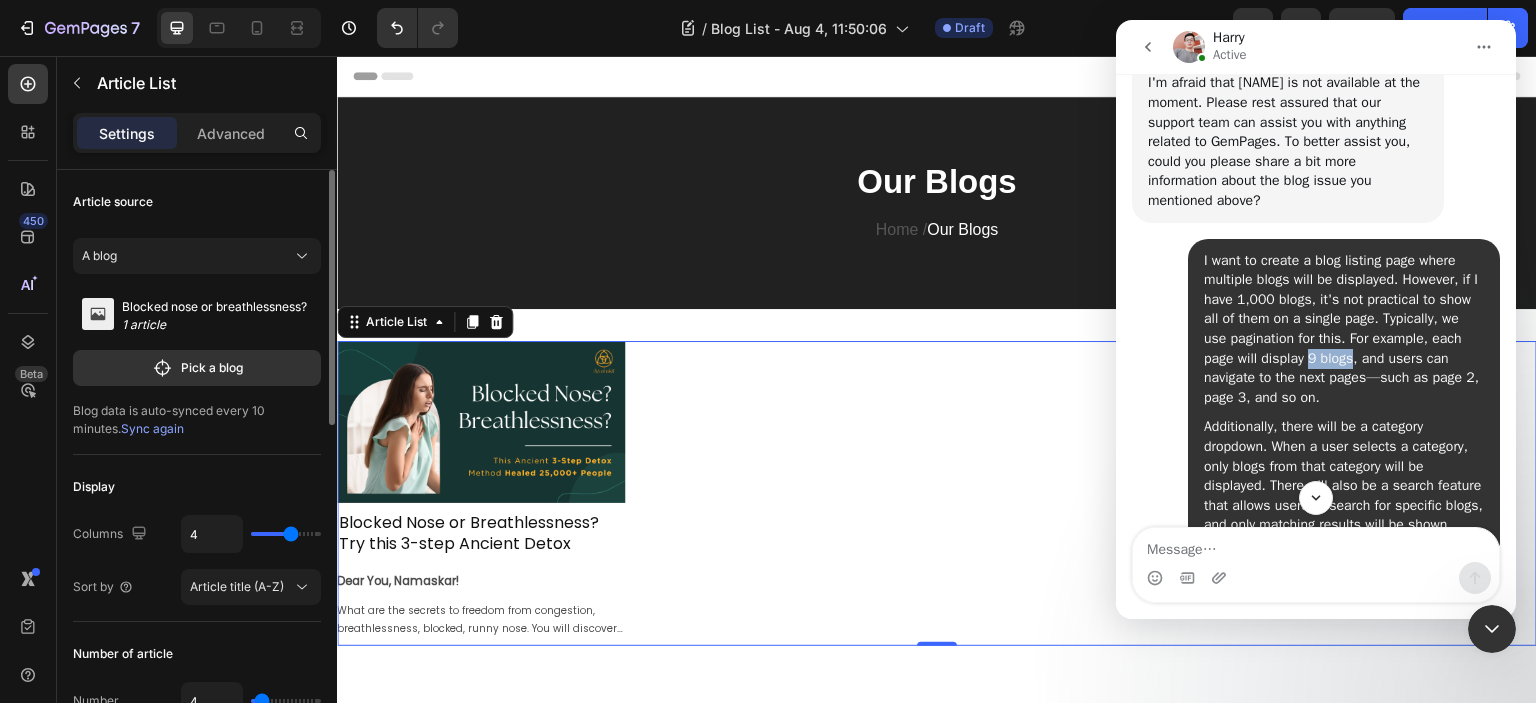 drag, startPoint x: 1263, startPoint y: 338, endPoint x: 1309, endPoint y: 334, distance: 46.173584 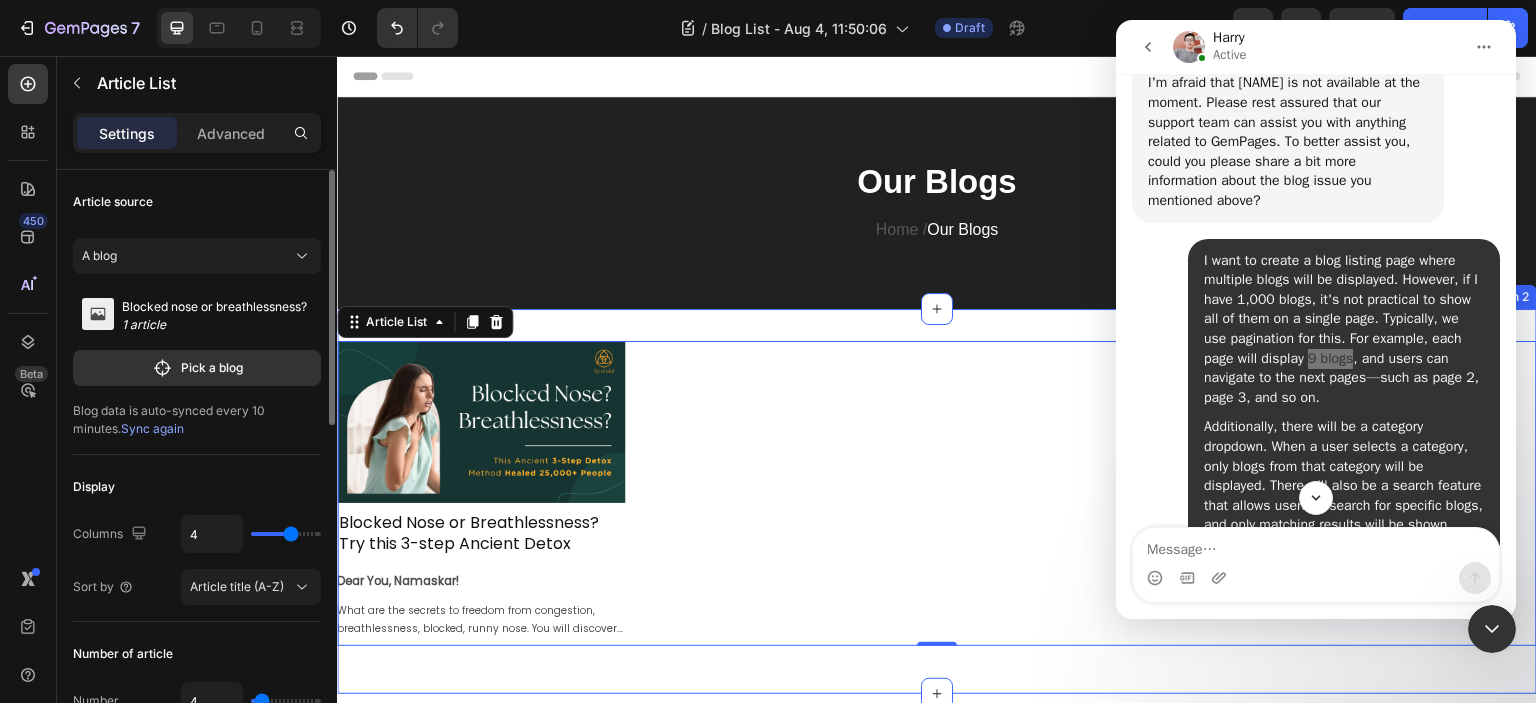click on "Article Image Blocked Nose or Breathlessness? Try this 3-step Ancient Detox Article Title Dear You, Namaskar!
What are the secrets to freedom from congestion, breathlessness, blocked, runny nose. You will discover now Ancient methods which have helped thousands to be free from inhaler pumps and breathe more easily.
FACTS-
262 Million people suffered from Asthma in 2019 as per WHO
Out of which 461000 lost their Lives as per WHO
HEALING NEWS OF HOPE-
More than 25000 people suffering from Asthma have been helped by the Ancient       Secrets in the last 34 years
90% people Experienced complete relief
When I was just 2 years old, at night my mom observed that I suddenly stopped breathing.
My hands and feet started to become cold.
This was near to hell for her.
Mammi was extremely worried. And in panic.
Despite having helped thousands of people. She suddenly forgot the methods she and pappa learnt from their master [NAME].
Mammi searched the scriptures thoroughly." at bounding box center (937, 501) 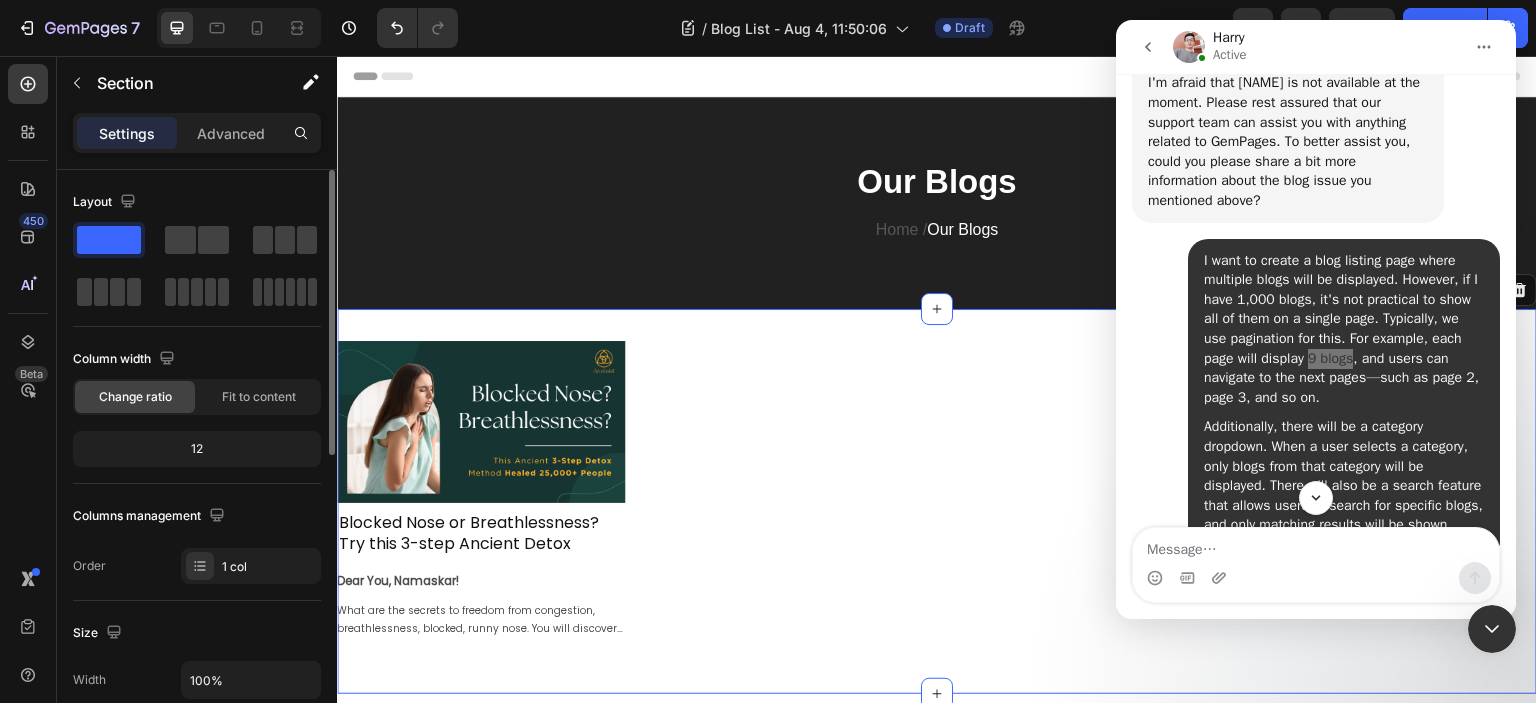 click 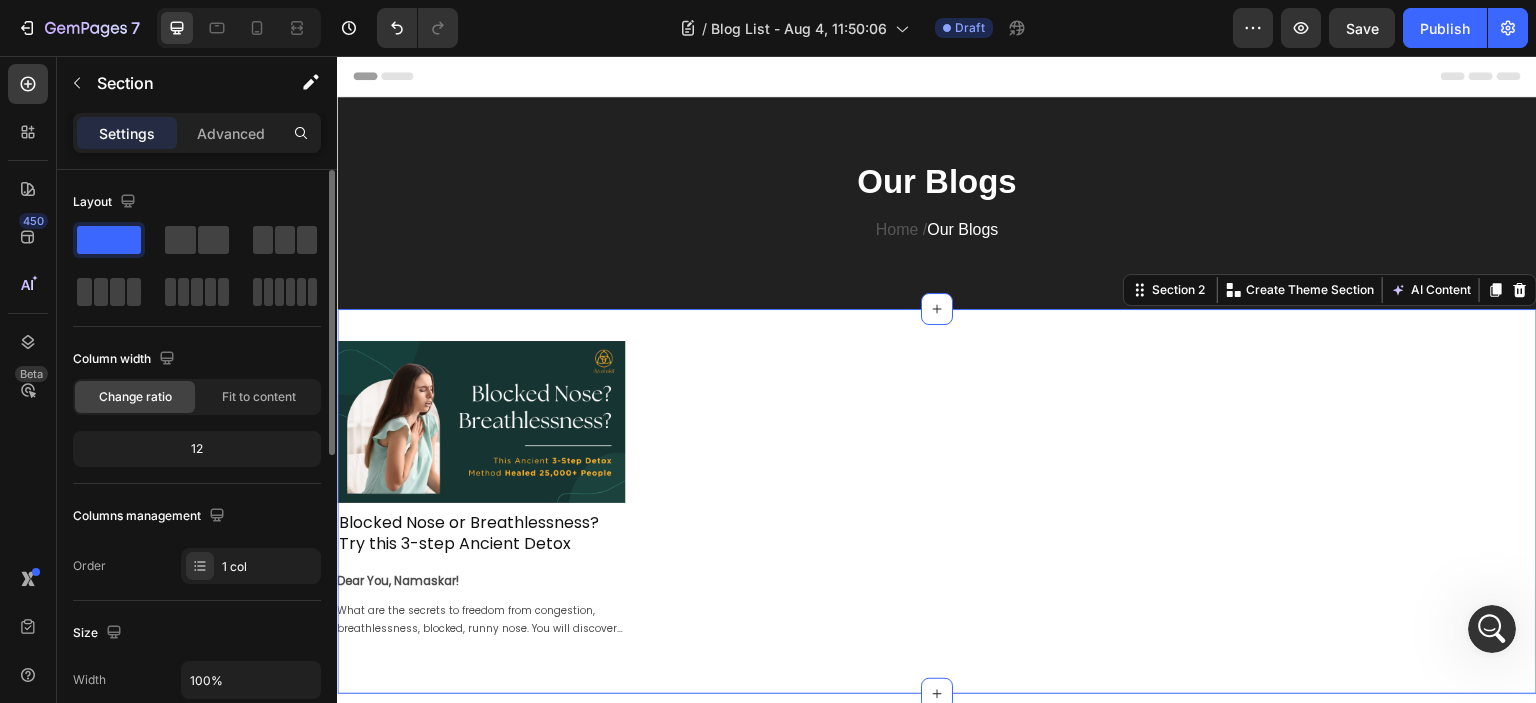 click 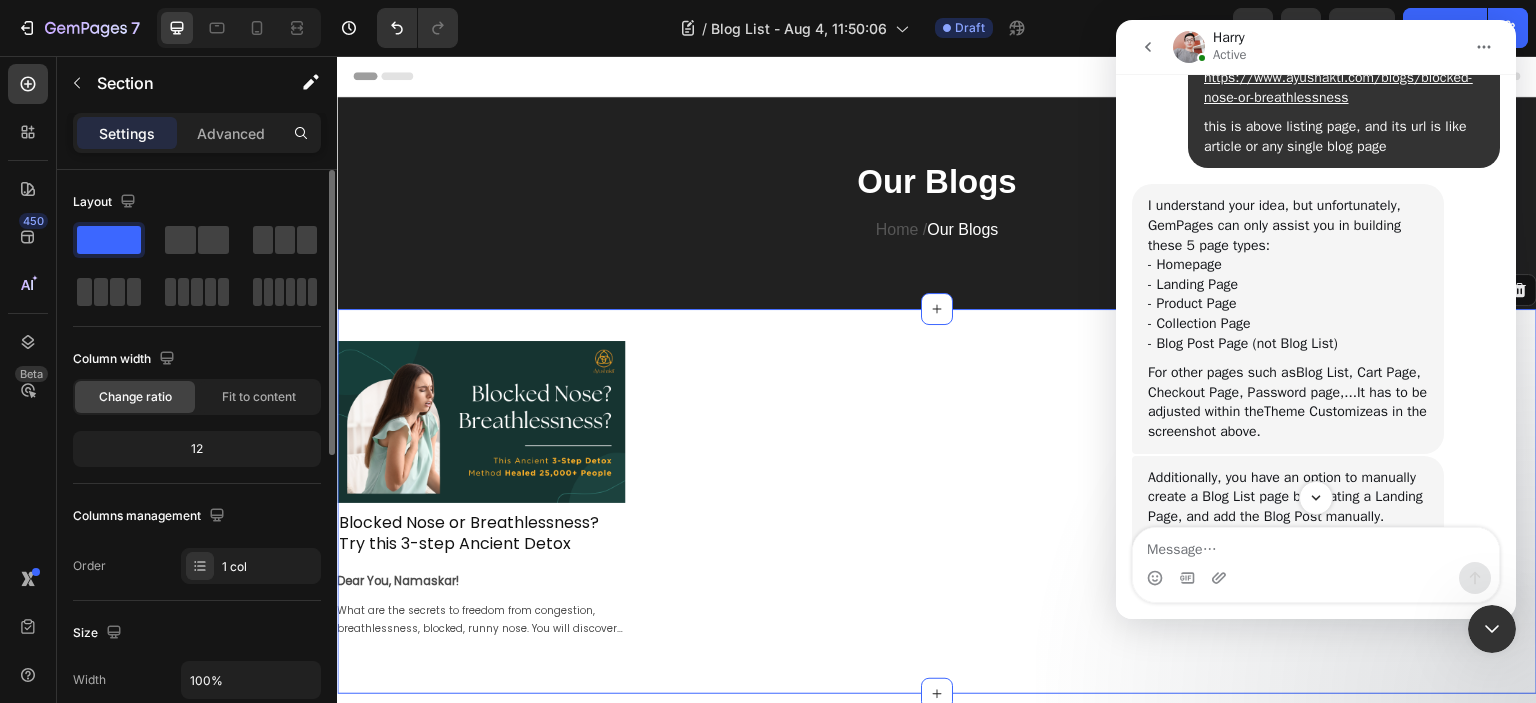 scroll, scrollTop: 3286, scrollLeft: 0, axis: vertical 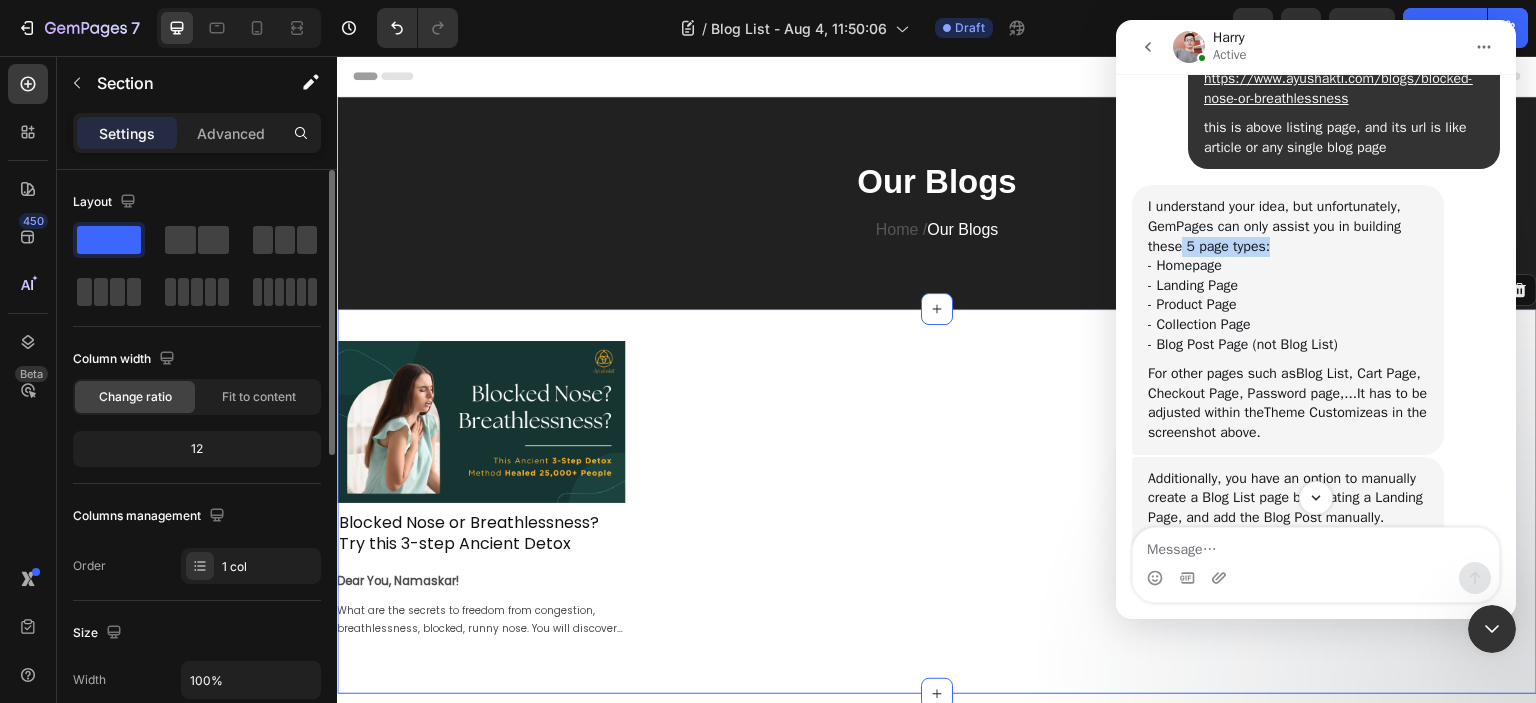 drag, startPoint x: 1180, startPoint y: 224, endPoint x: 1271, endPoint y: 235, distance: 91.66242 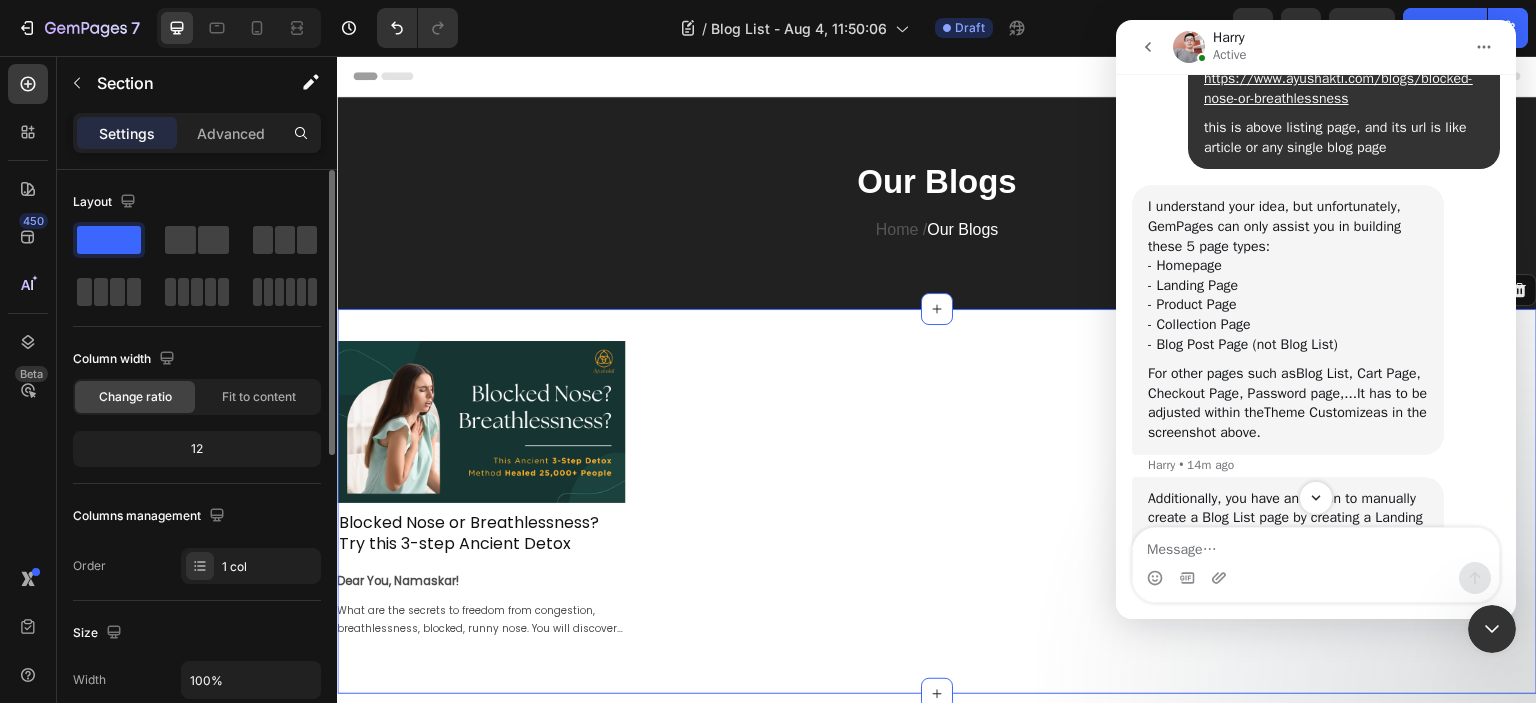 click on "- Homepage" at bounding box center (1288, 266) 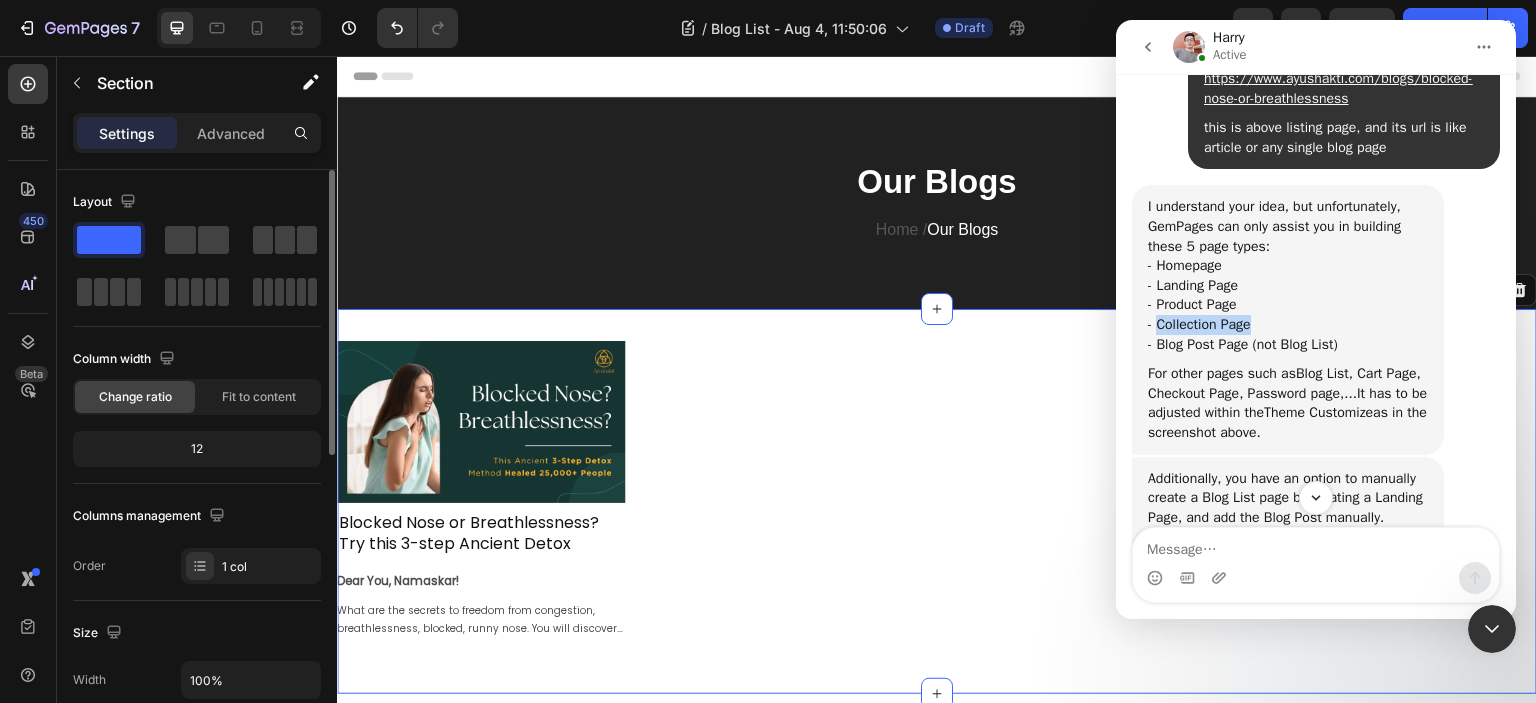 drag, startPoint x: 1158, startPoint y: 307, endPoint x: 1268, endPoint y: 307, distance: 110 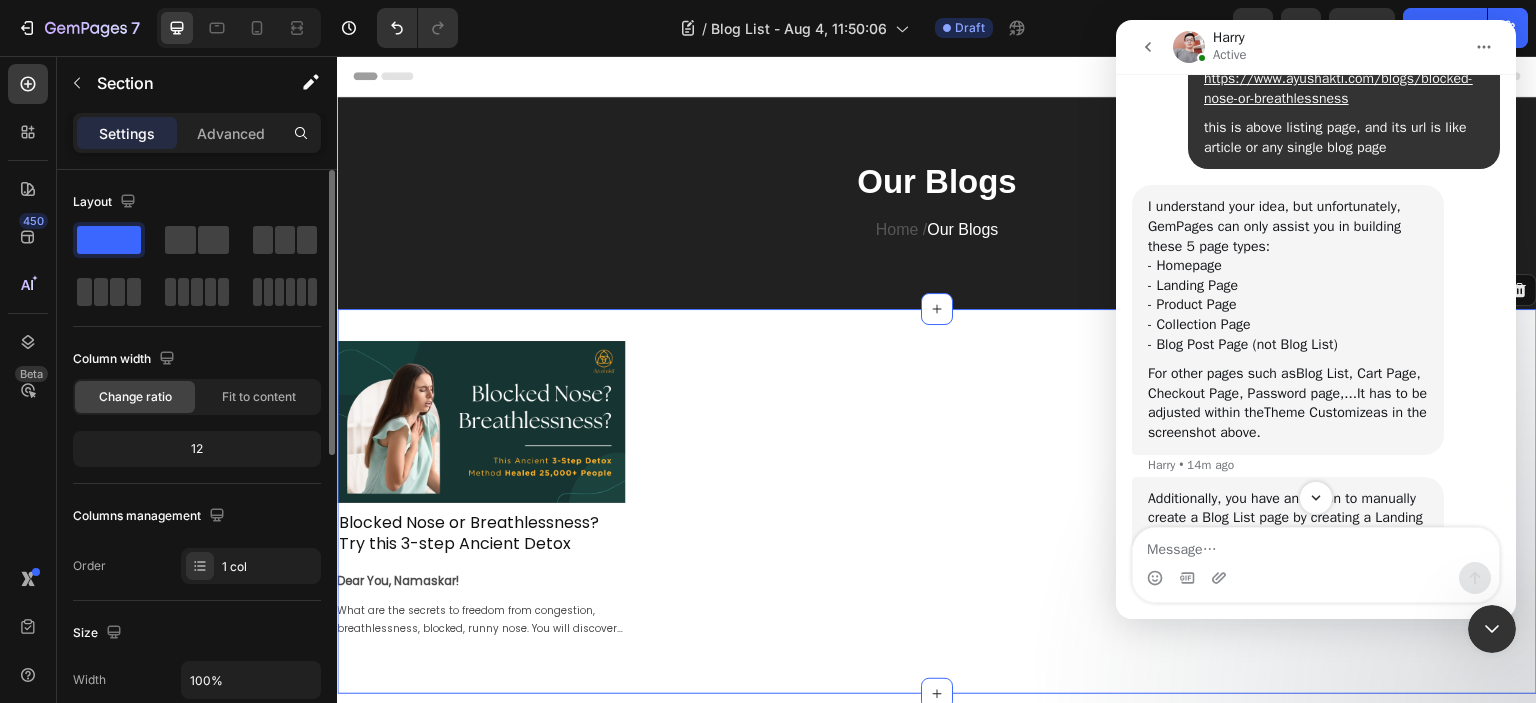click on "- Blog Post Page (not Blog List)" at bounding box center [1243, 344] 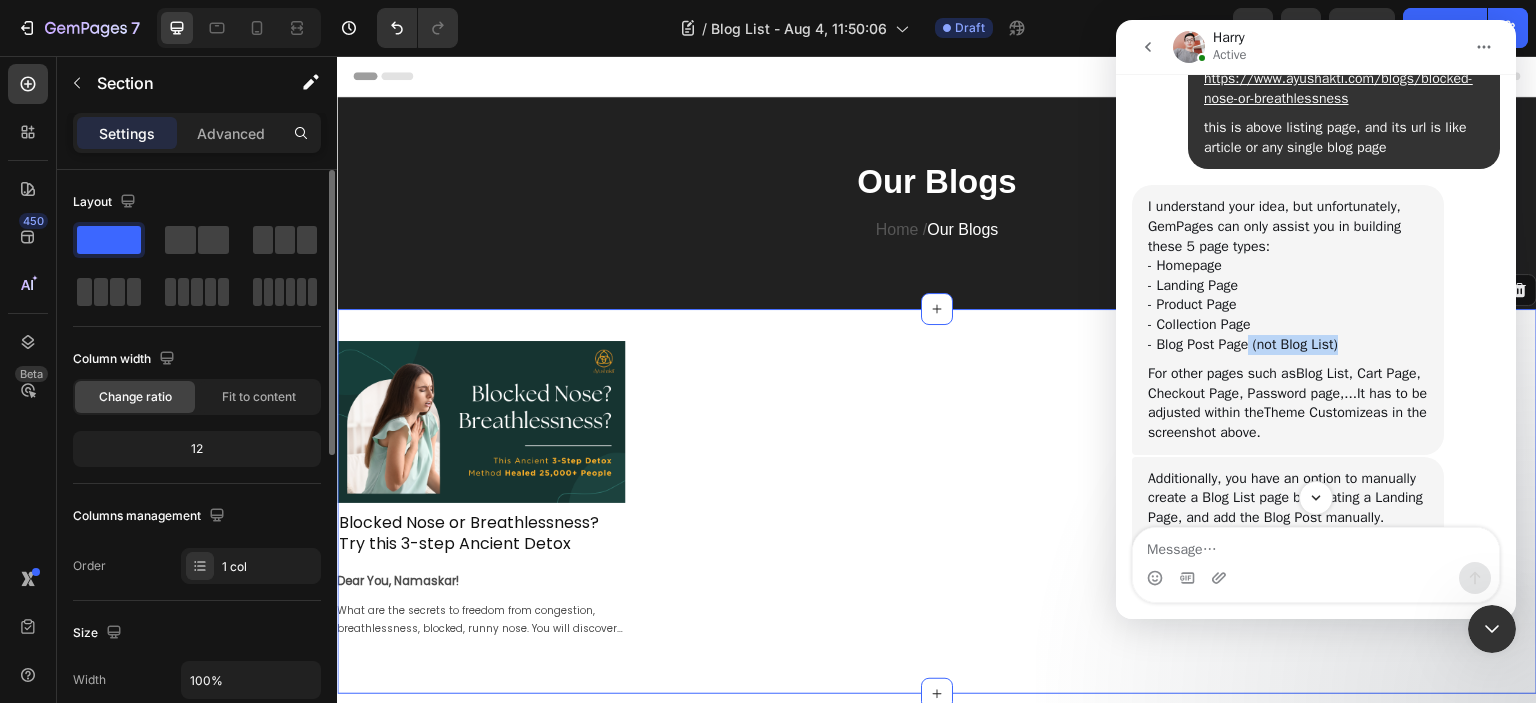 drag, startPoint x: 1253, startPoint y: 328, endPoint x: 1346, endPoint y: 329, distance: 93.00538 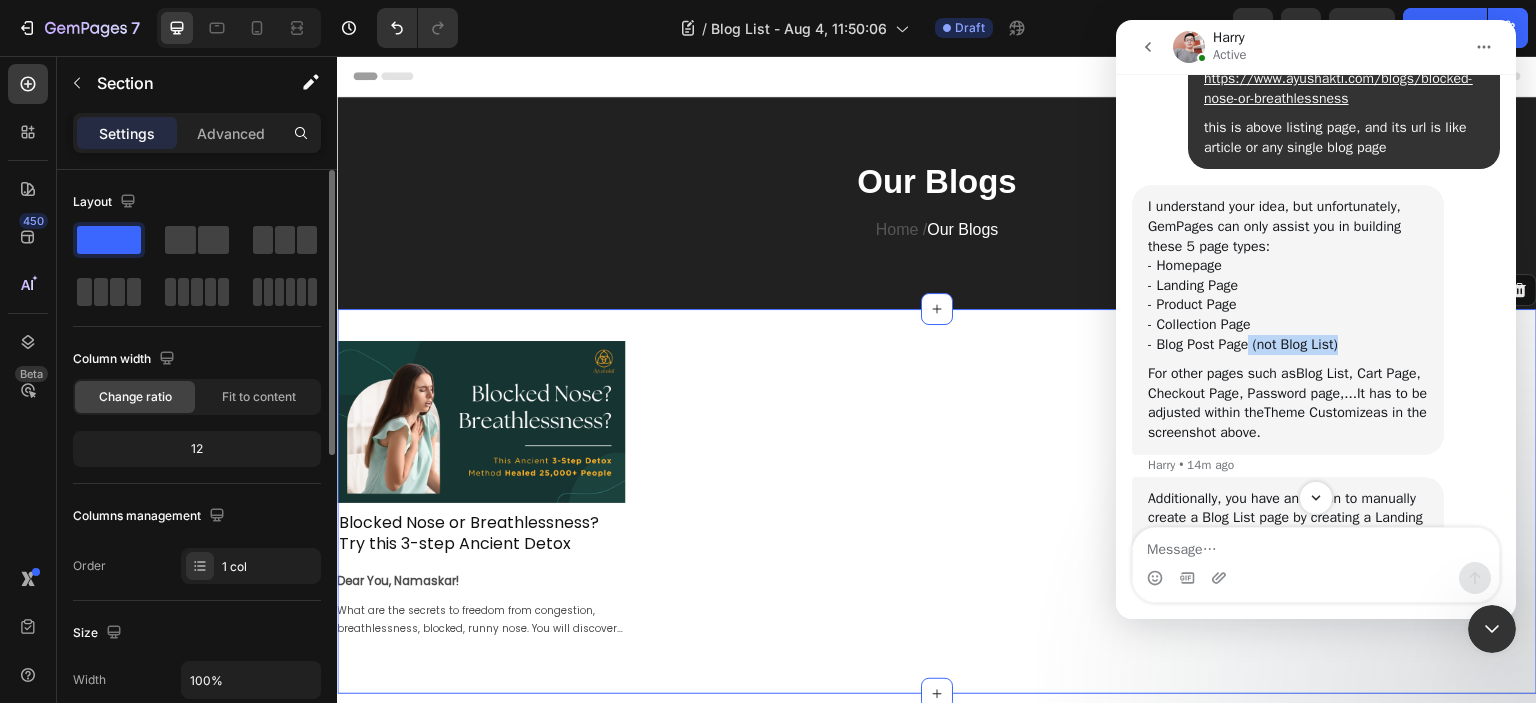 click on "- Blog Post Page (not Blog List)" at bounding box center [1288, 345] 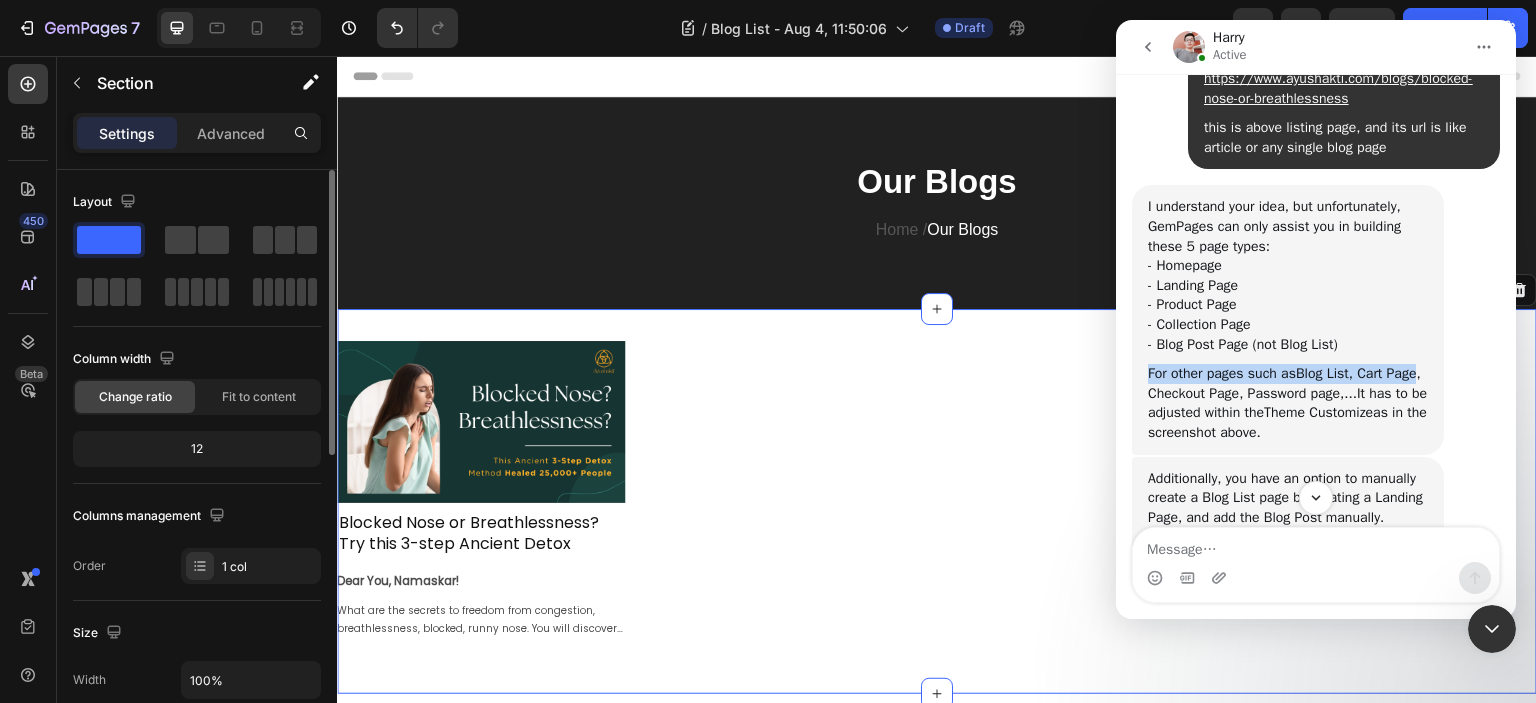 drag, startPoint x: 1147, startPoint y: 358, endPoint x: 1418, endPoint y: 361, distance: 271.0166 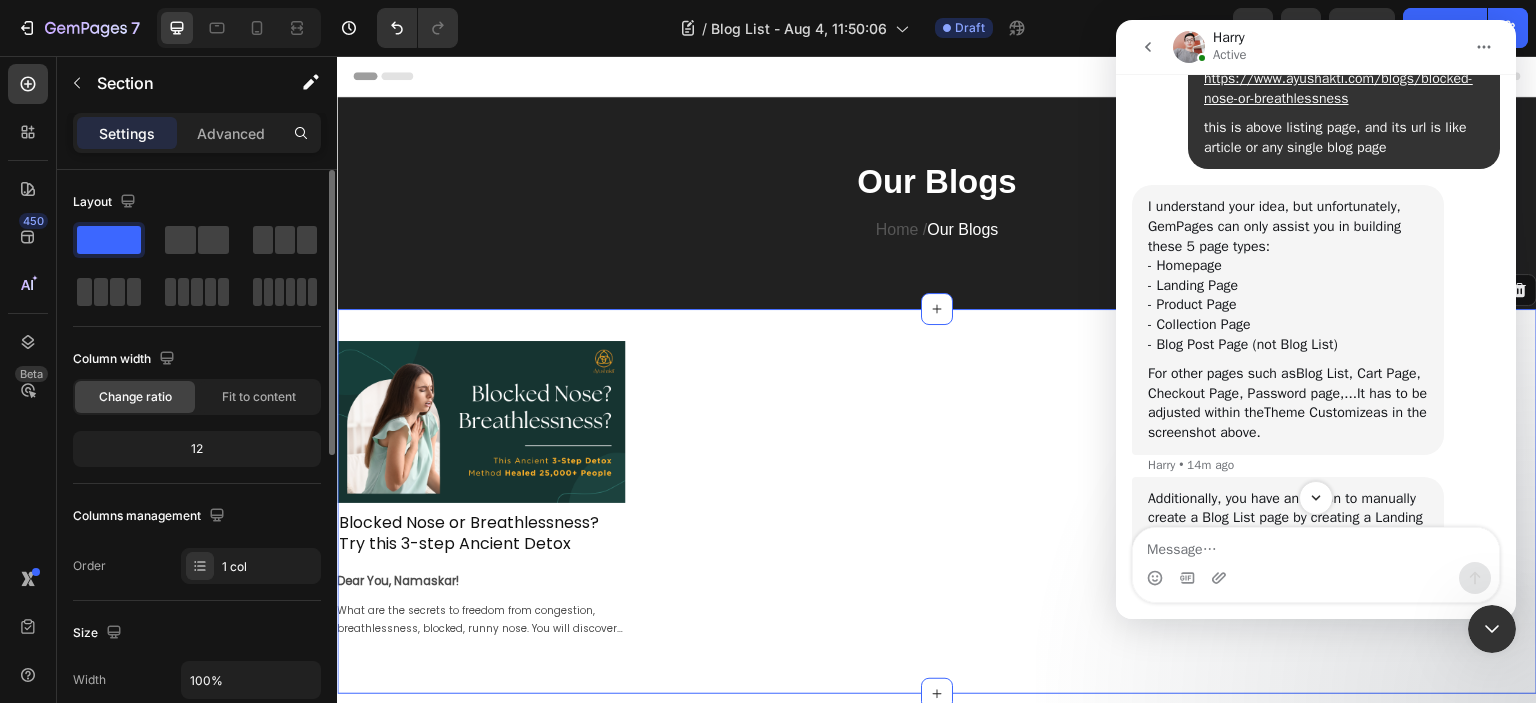 click on "For other pages such as  Blog List , Cart Page, Checkout Page, Password page,...It has to be adjusted within the  Theme Customize  as in the screenshot above." at bounding box center [1288, 403] 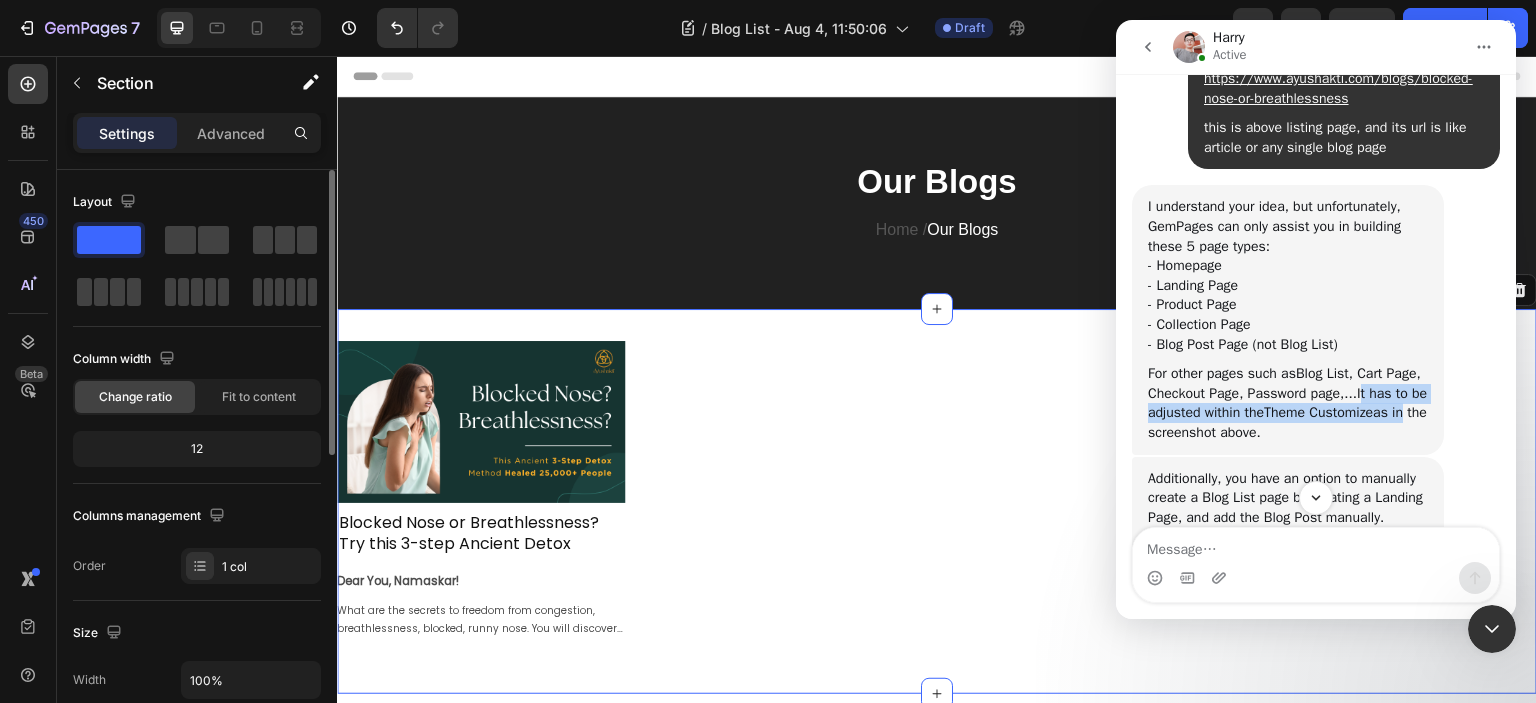 drag, startPoint x: 1356, startPoint y: 373, endPoint x: 1412, endPoint y: 397, distance: 60.926186 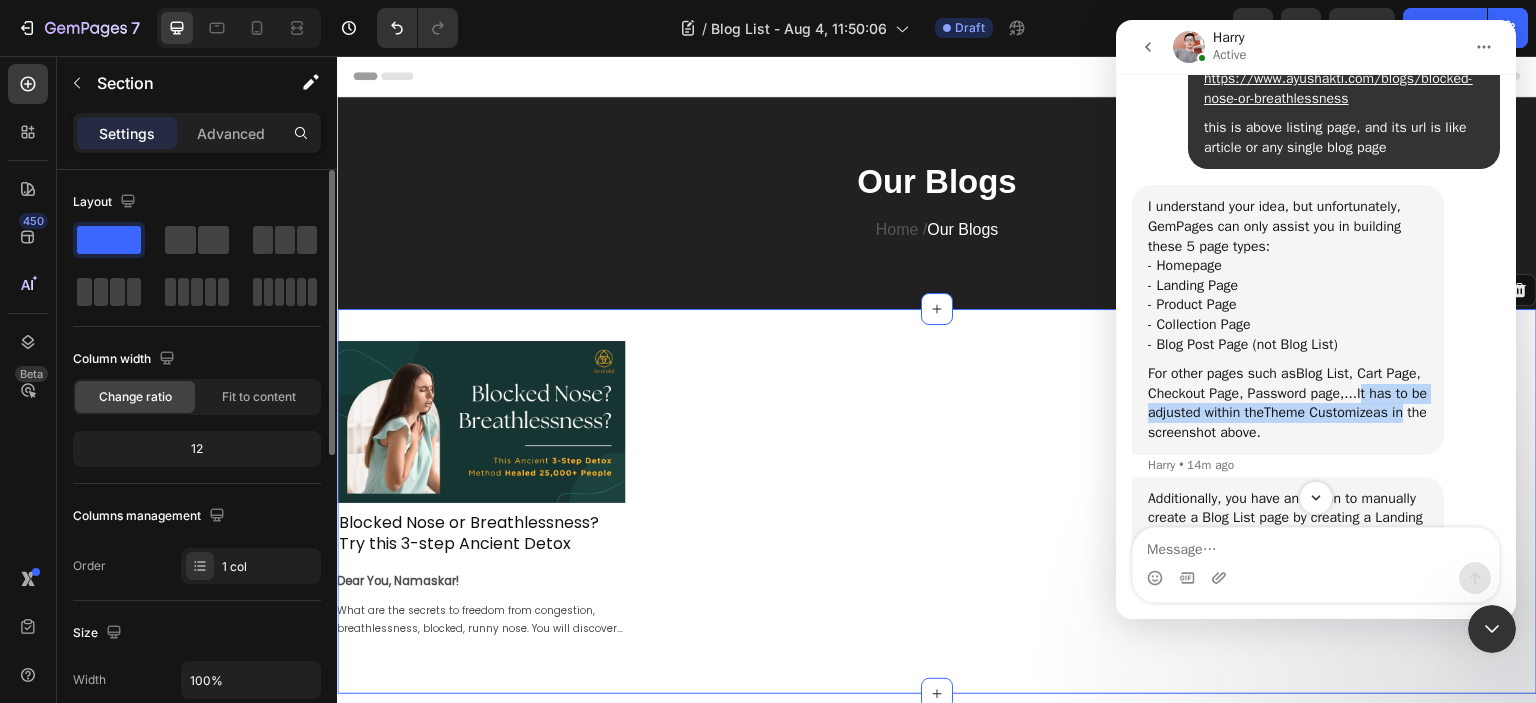 click on "For other pages such as  Blog List , Cart Page, Checkout Page, Password page,...It has to be adjusted within the  Theme Customize  as in the screenshot above." at bounding box center [1288, 403] 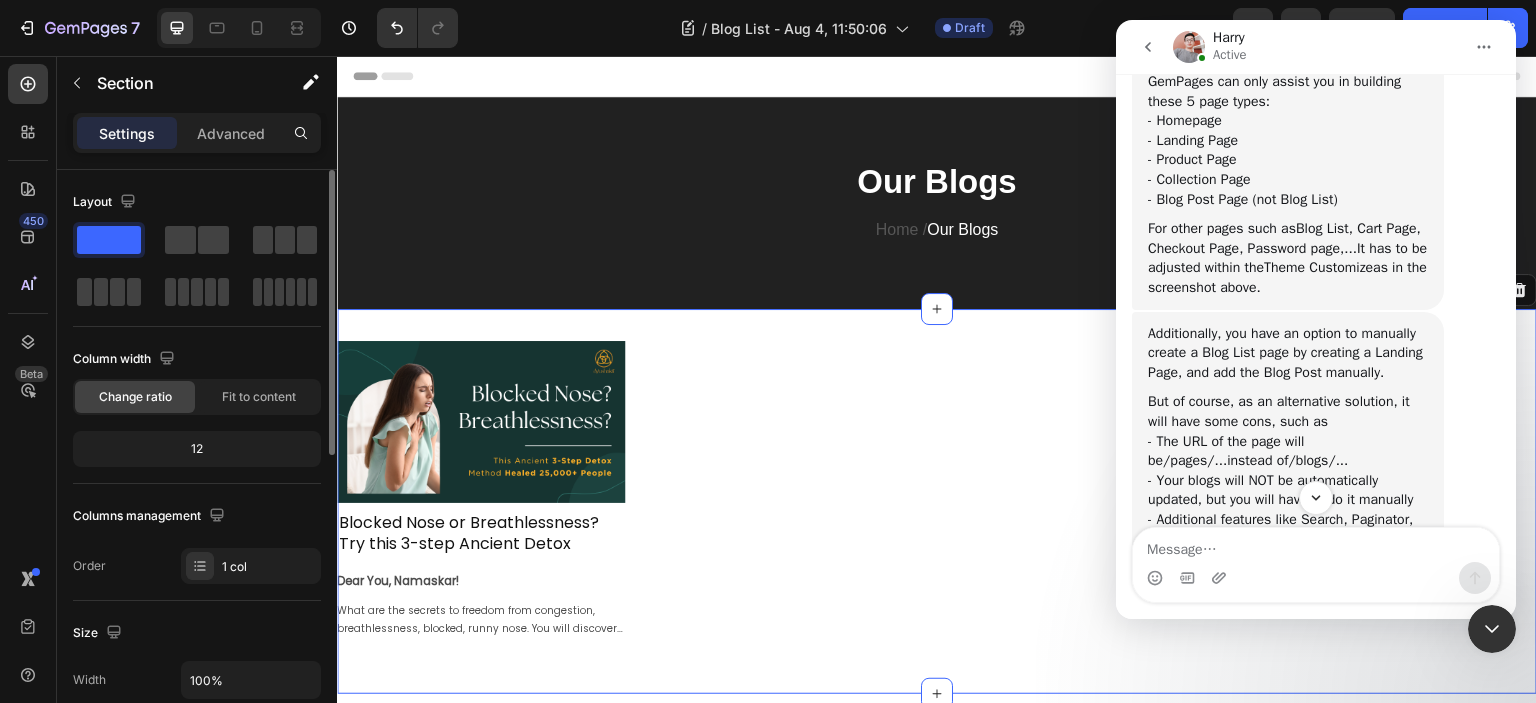 scroll, scrollTop: 3485, scrollLeft: 0, axis: vertical 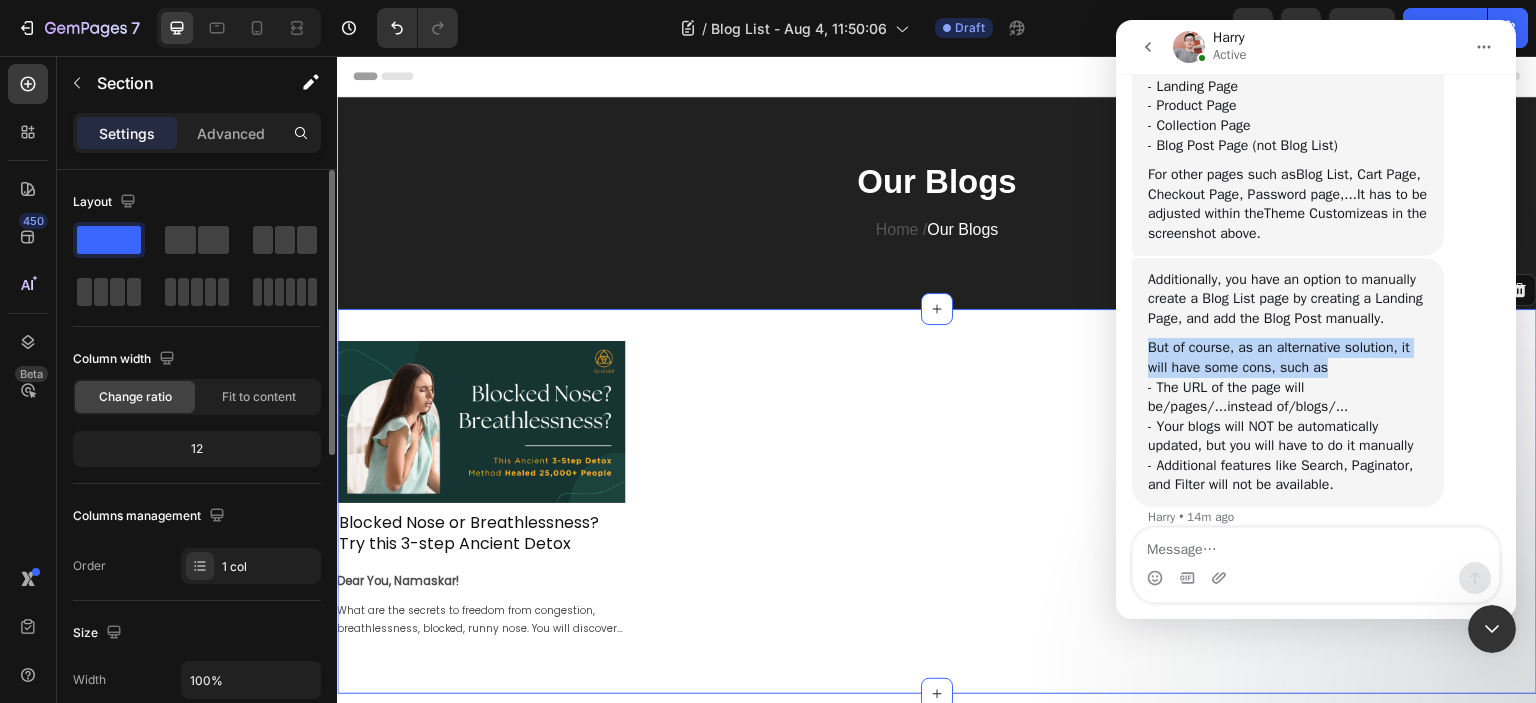 drag, startPoint x: 1147, startPoint y: 329, endPoint x: 1408, endPoint y: 347, distance: 261.61996 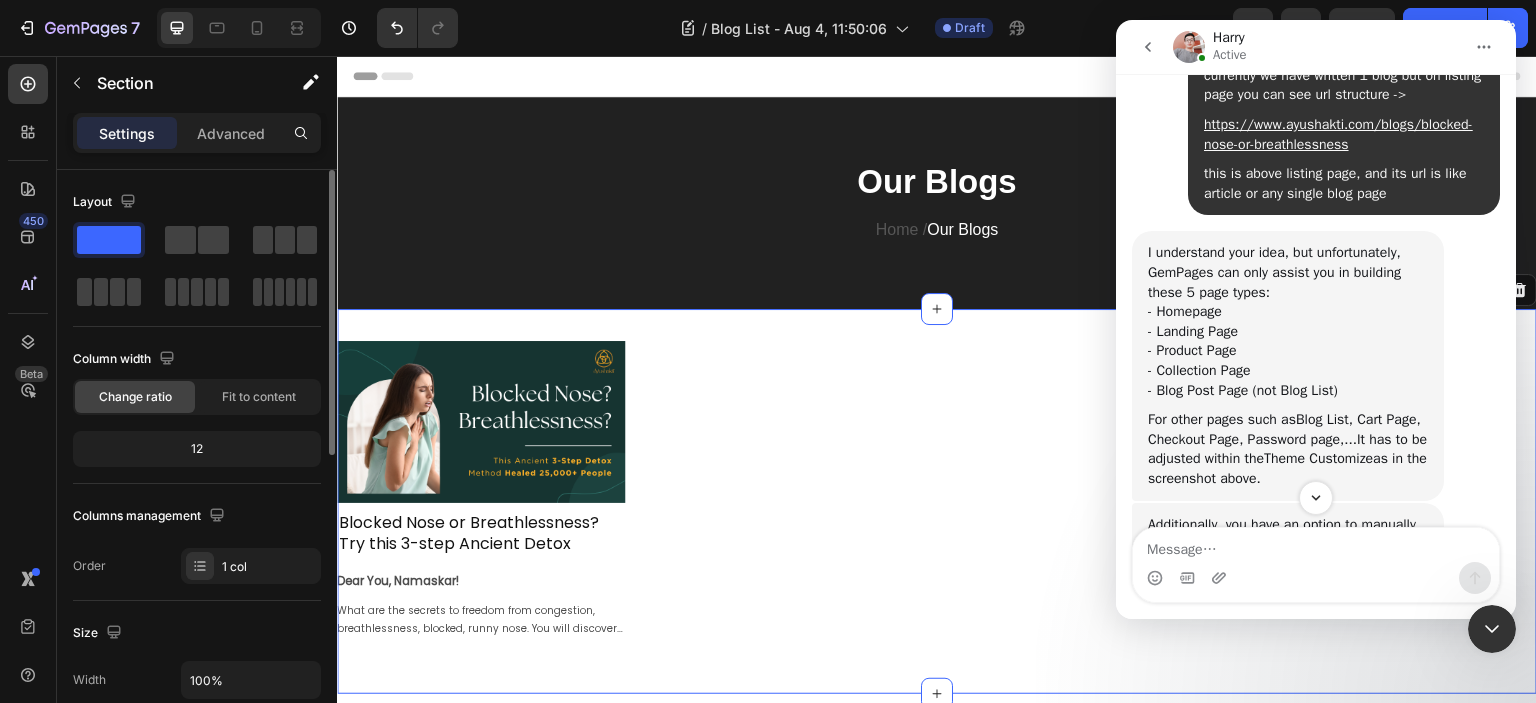 scroll, scrollTop: 3285, scrollLeft: 0, axis: vertical 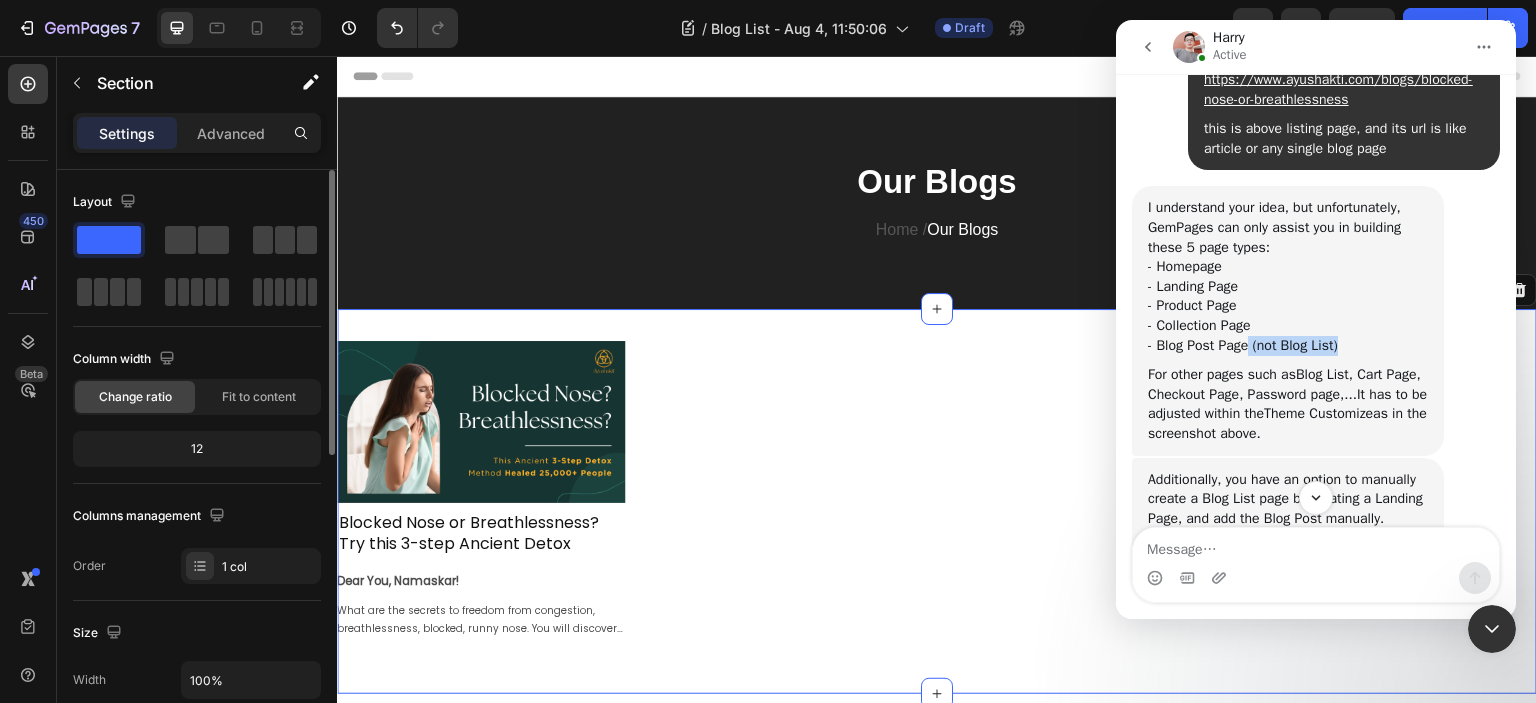 drag, startPoint x: 1249, startPoint y: 328, endPoint x: 1343, endPoint y: 319, distance: 94.42987 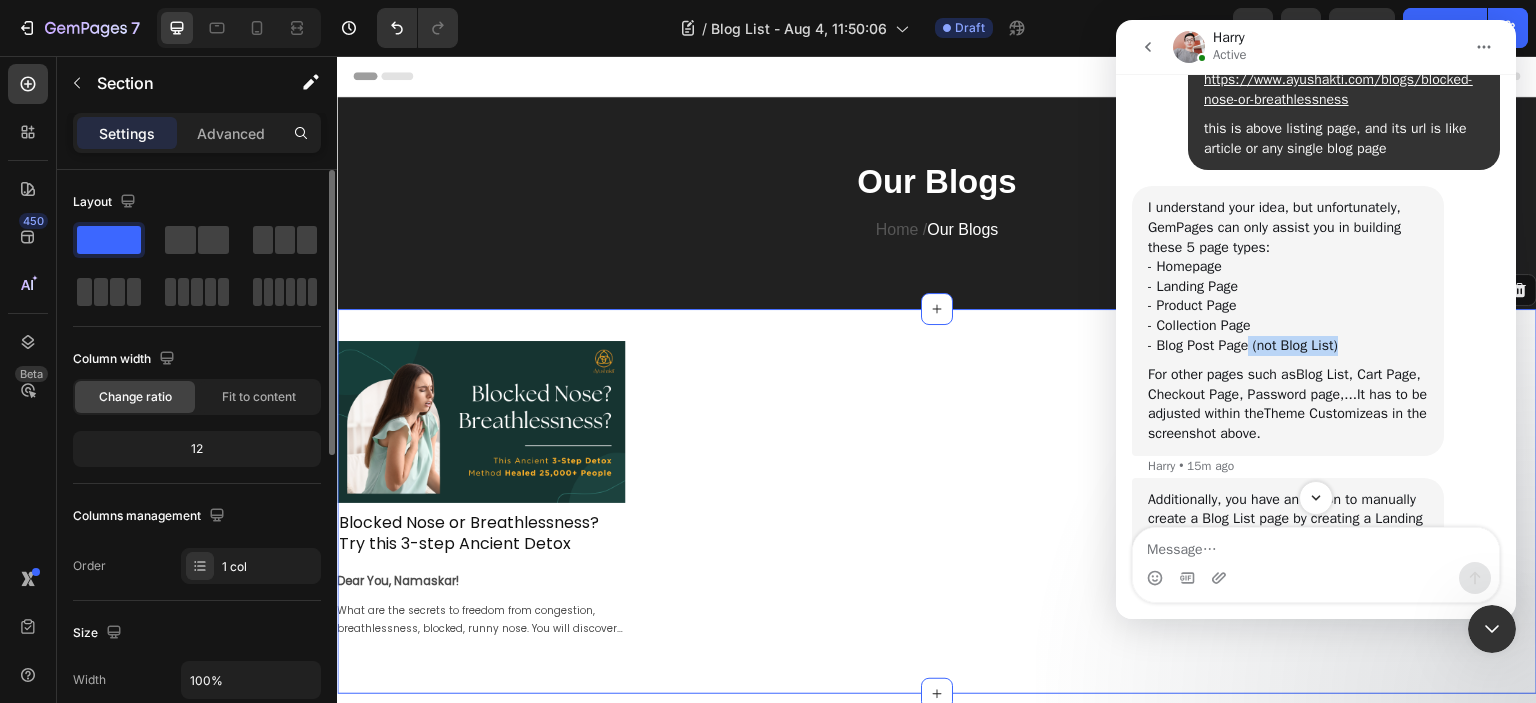 click on "- Blog Post Page (not Blog List)" at bounding box center [1243, 345] 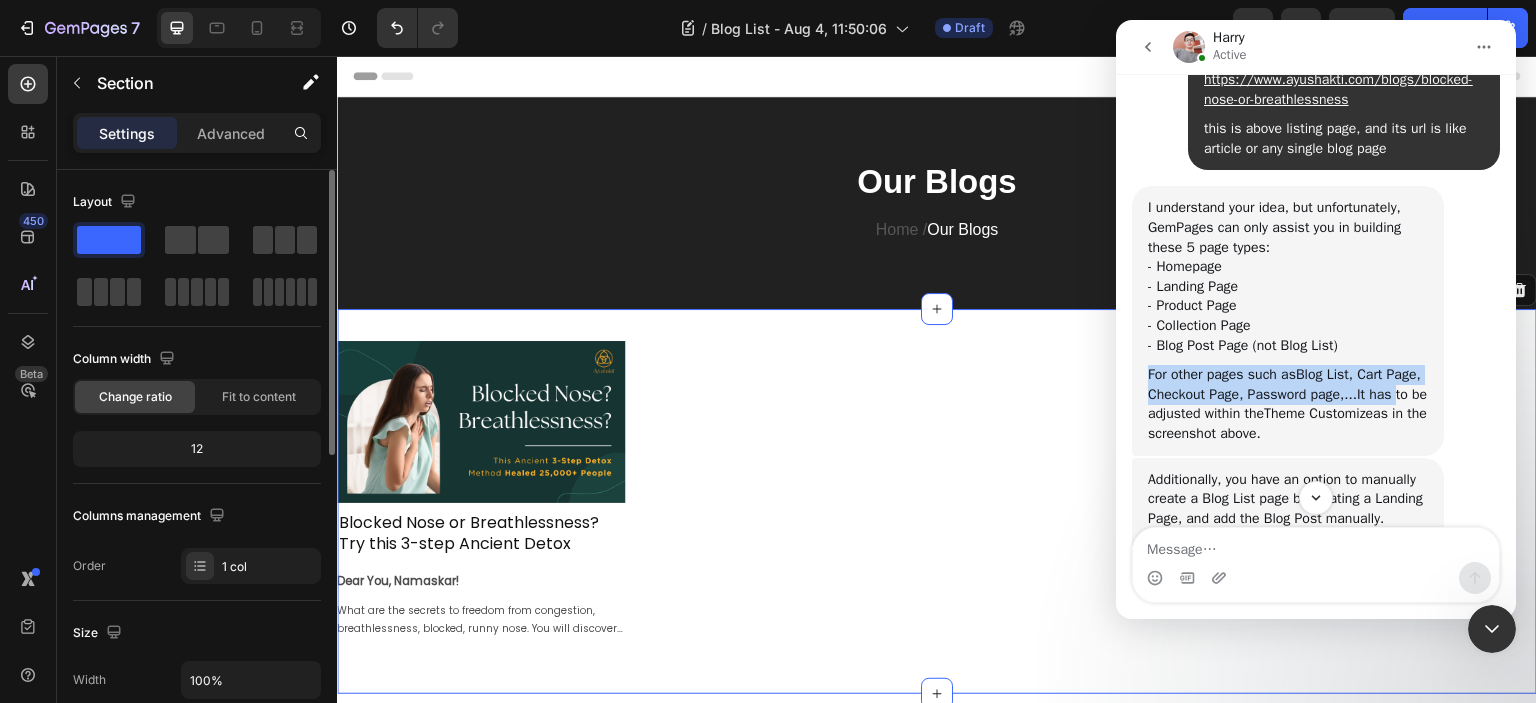 drag, startPoint x: 1148, startPoint y: 354, endPoint x: 1390, endPoint y: 378, distance: 243.18716 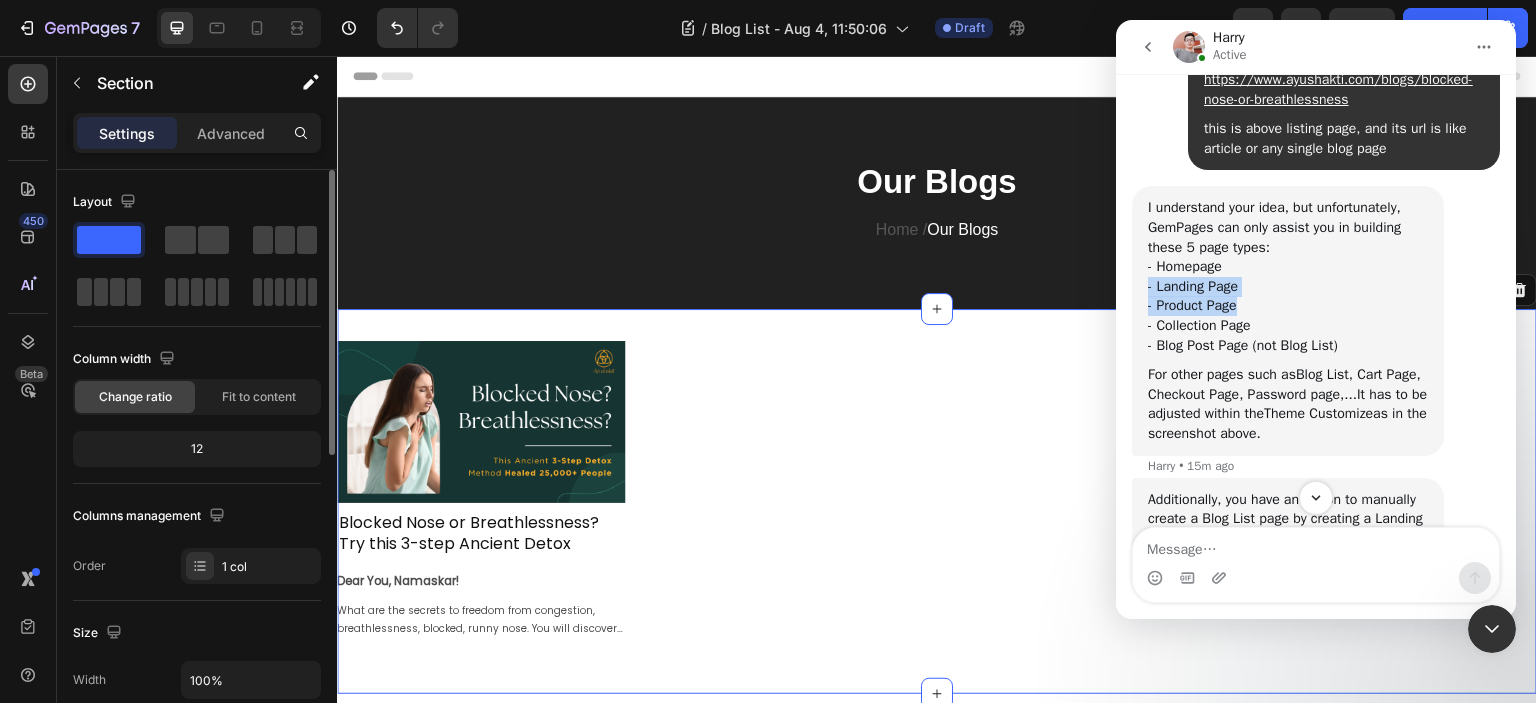 click on "I understand your idea, but unfortunately, GemPages can only assist you in building these 5 page types: - Homepage - Landing Page - Product Page - Collection Page - Blog Post Page (not Blog List)   For other pages such as  Blog List , Cart Page, Checkout Page, Password page,...It has to be adjusted within the  Theme Customize  as in the screenshot above. [NAME]    •   15m ago" at bounding box center (1316, 331) 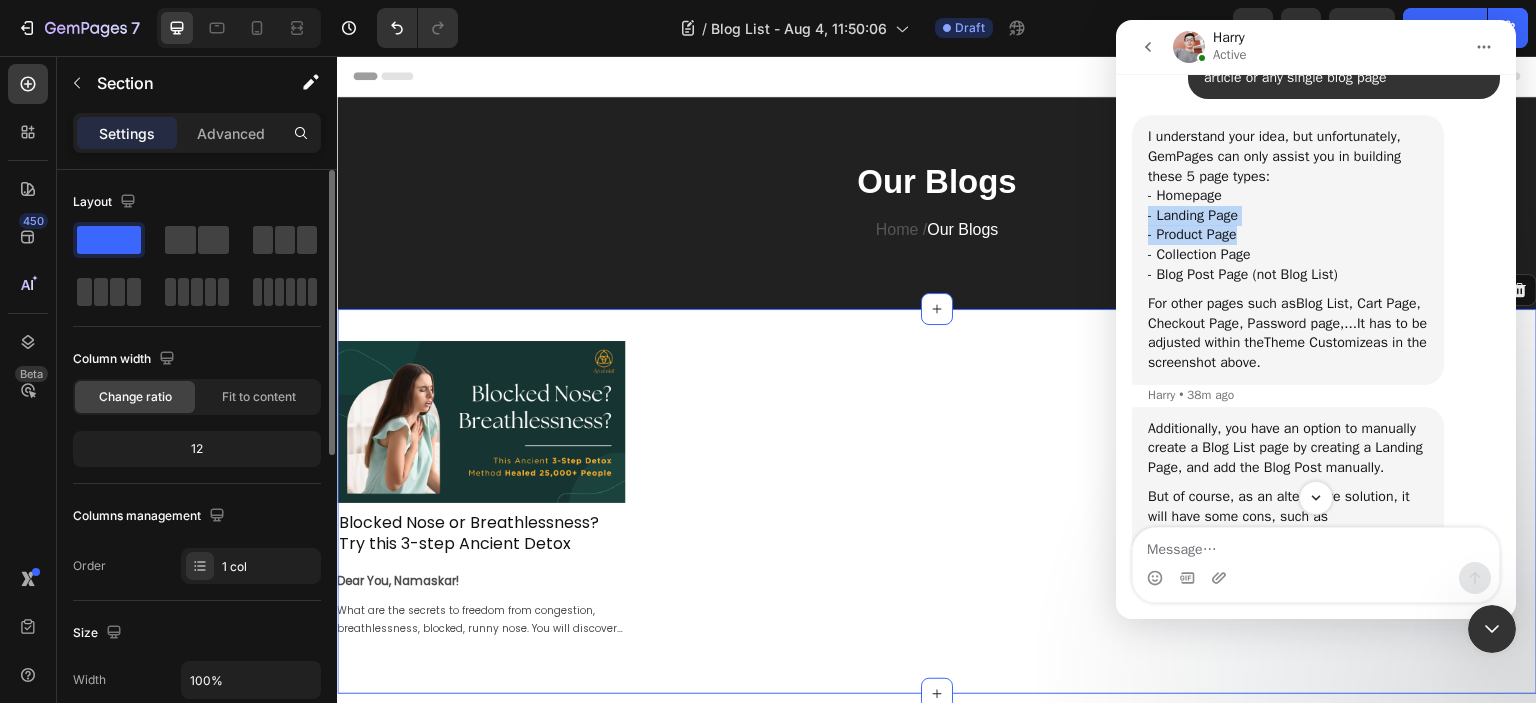 scroll, scrollTop: 3505, scrollLeft: 0, axis: vertical 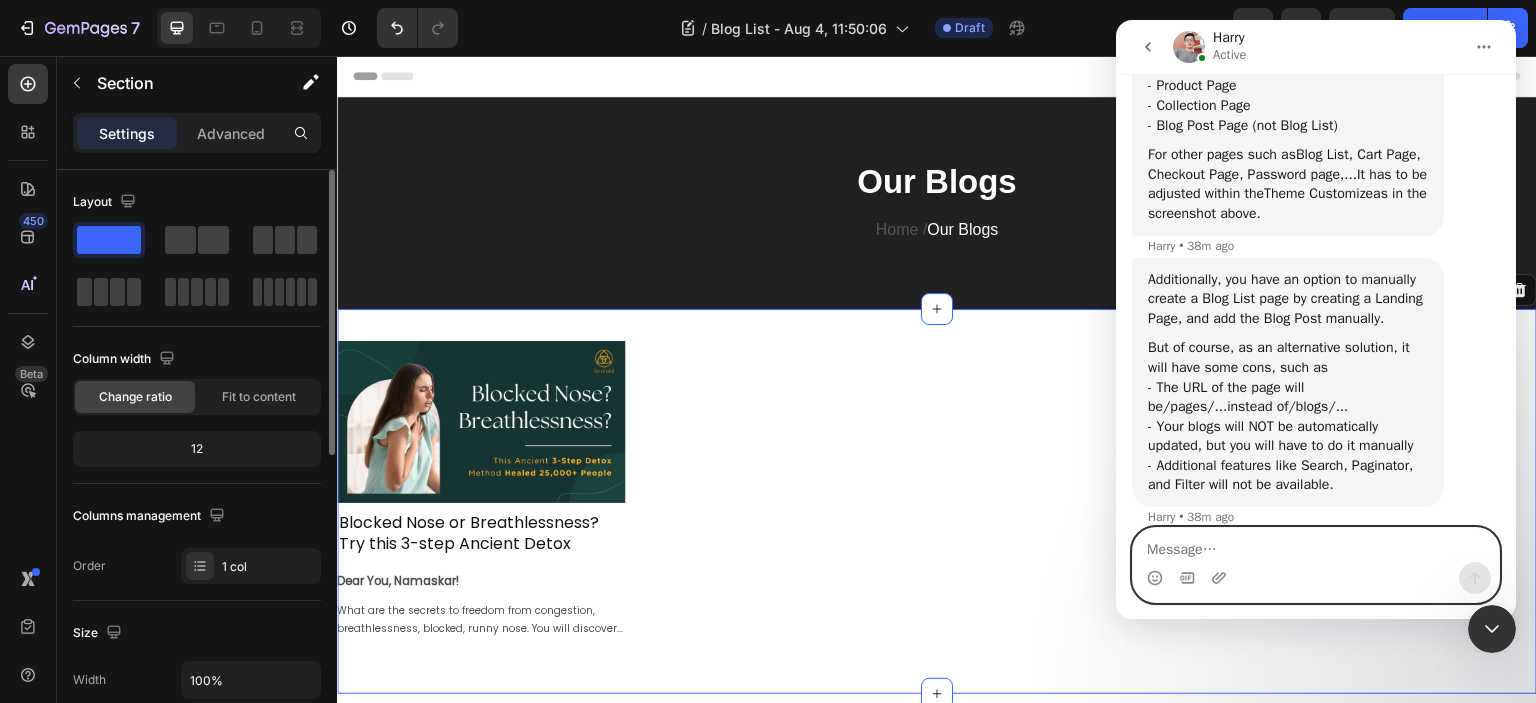 click at bounding box center (1316, 545) 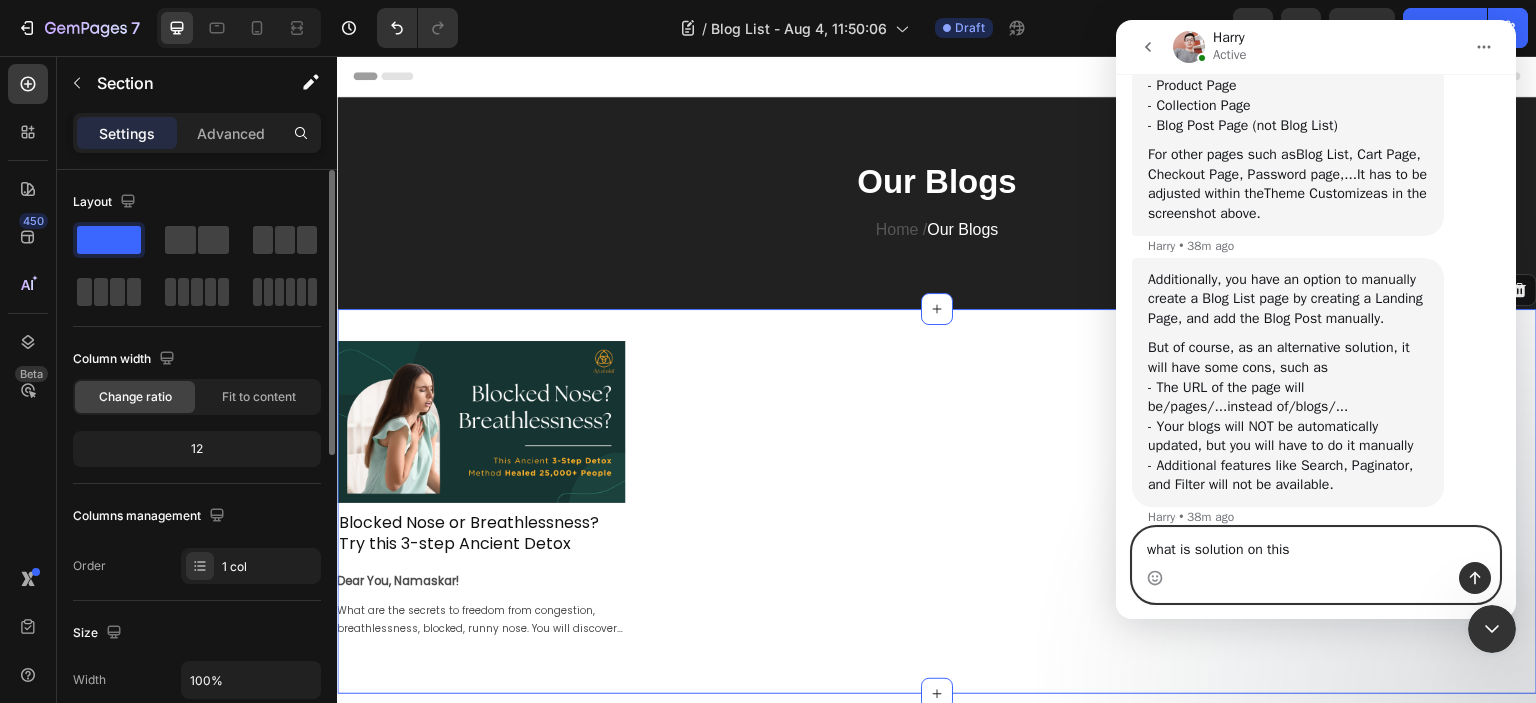type on "what is solution on this ?" 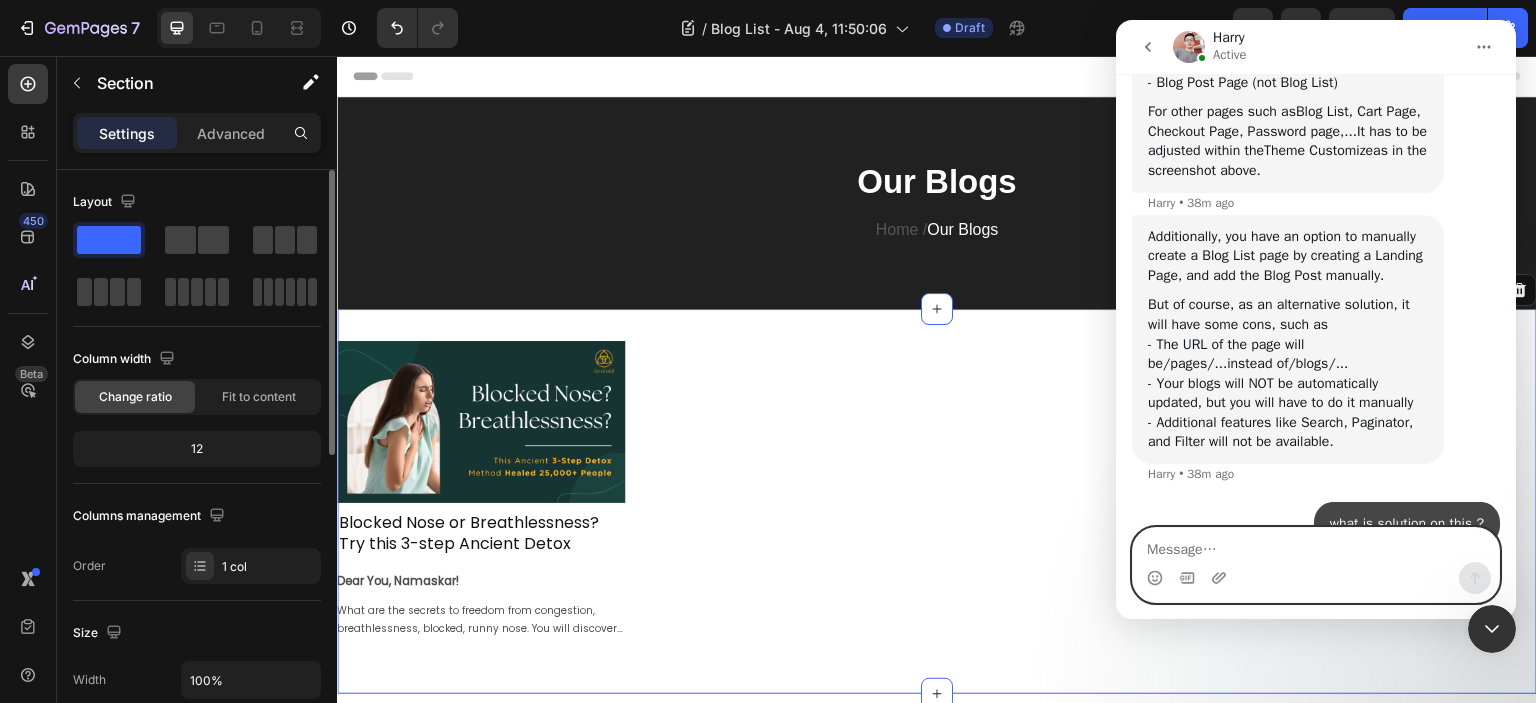 scroll, scrollTop: 3565, scrollLeft: 0, axis: vertical 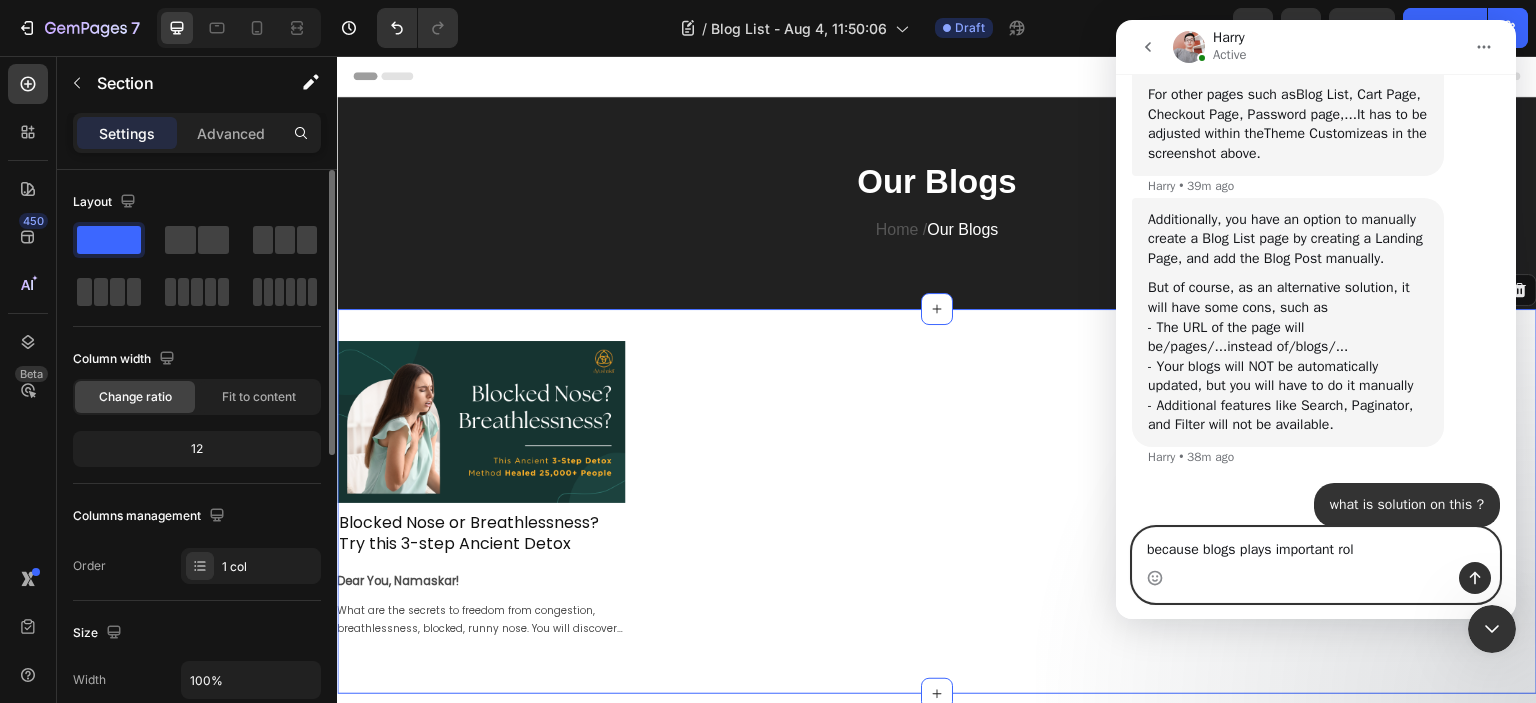 type on "because blogs plays important role" 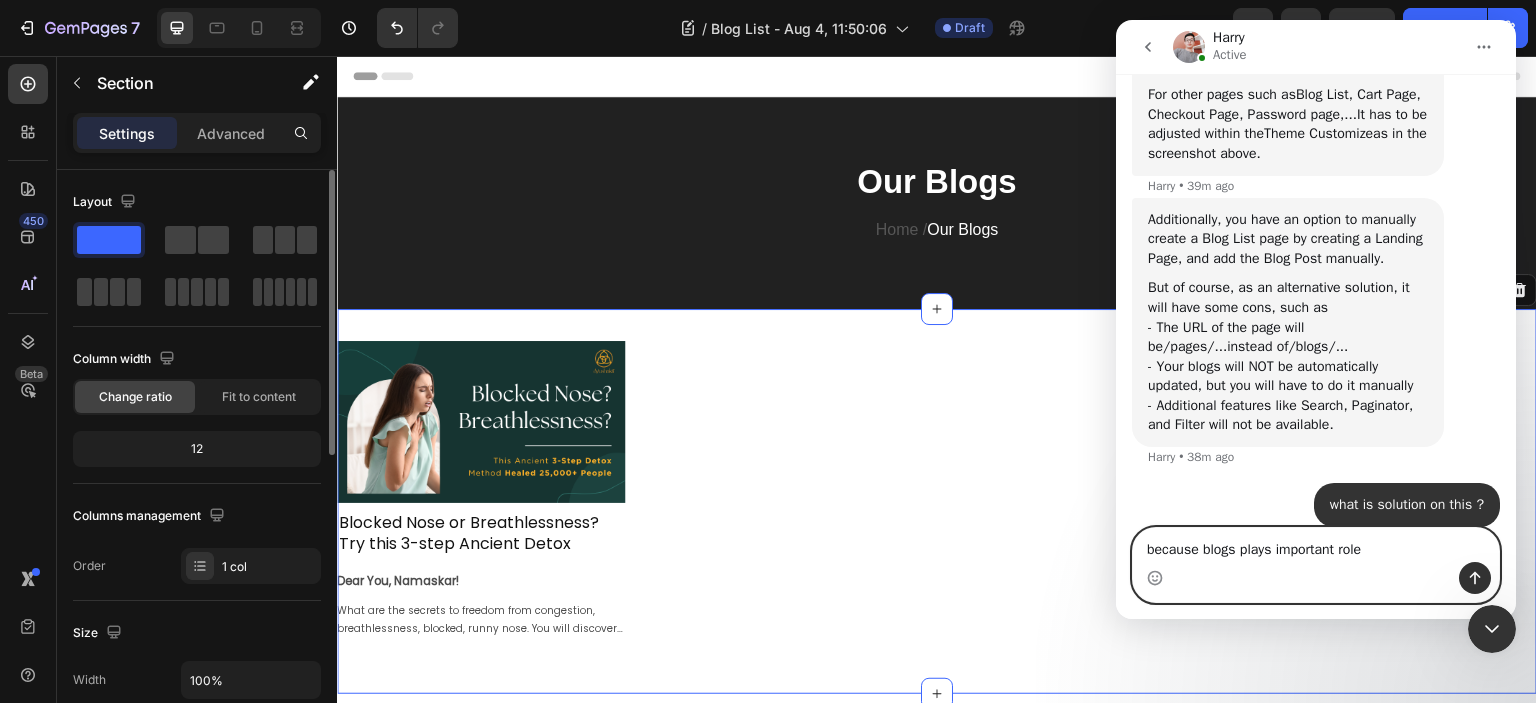 type 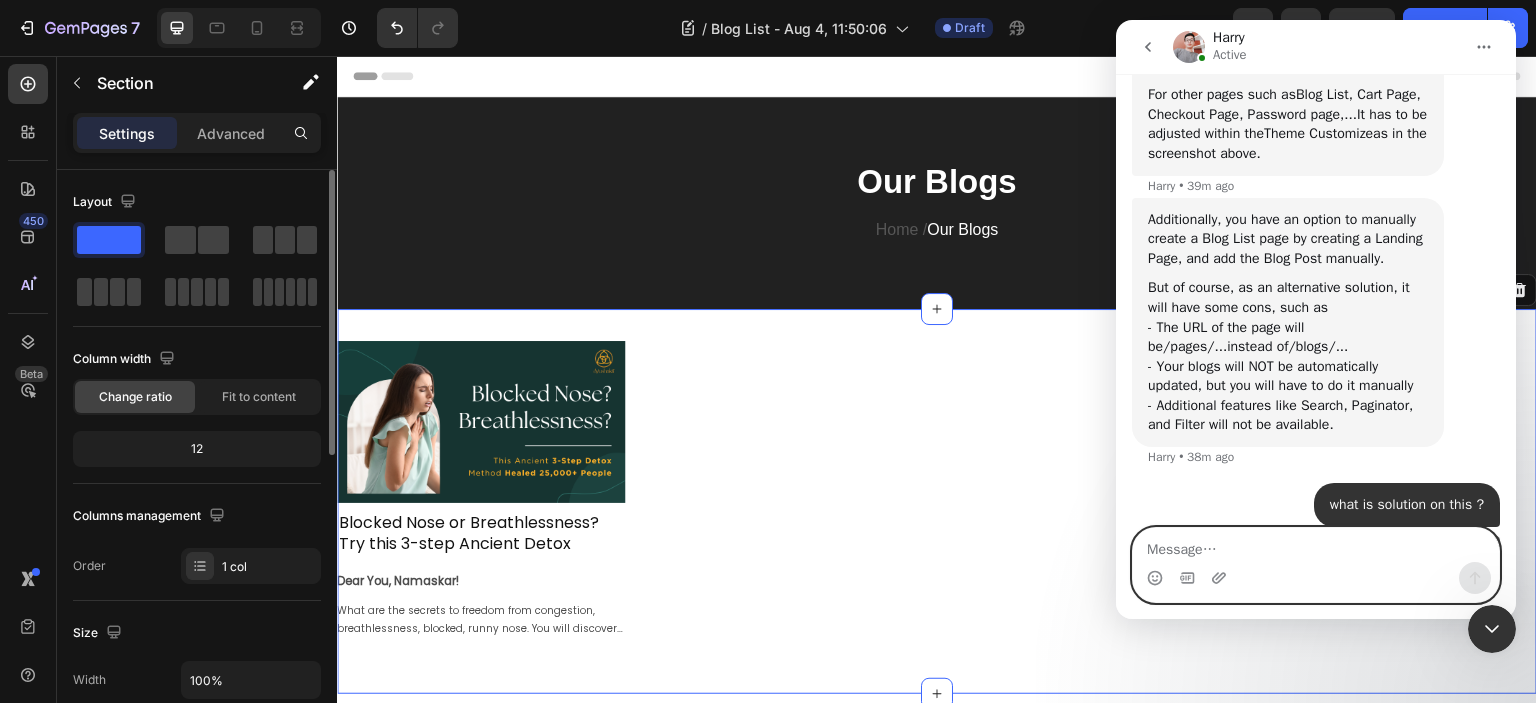 scroll, scrollTop: 3611, scrollLeft: 0, axis: vertical 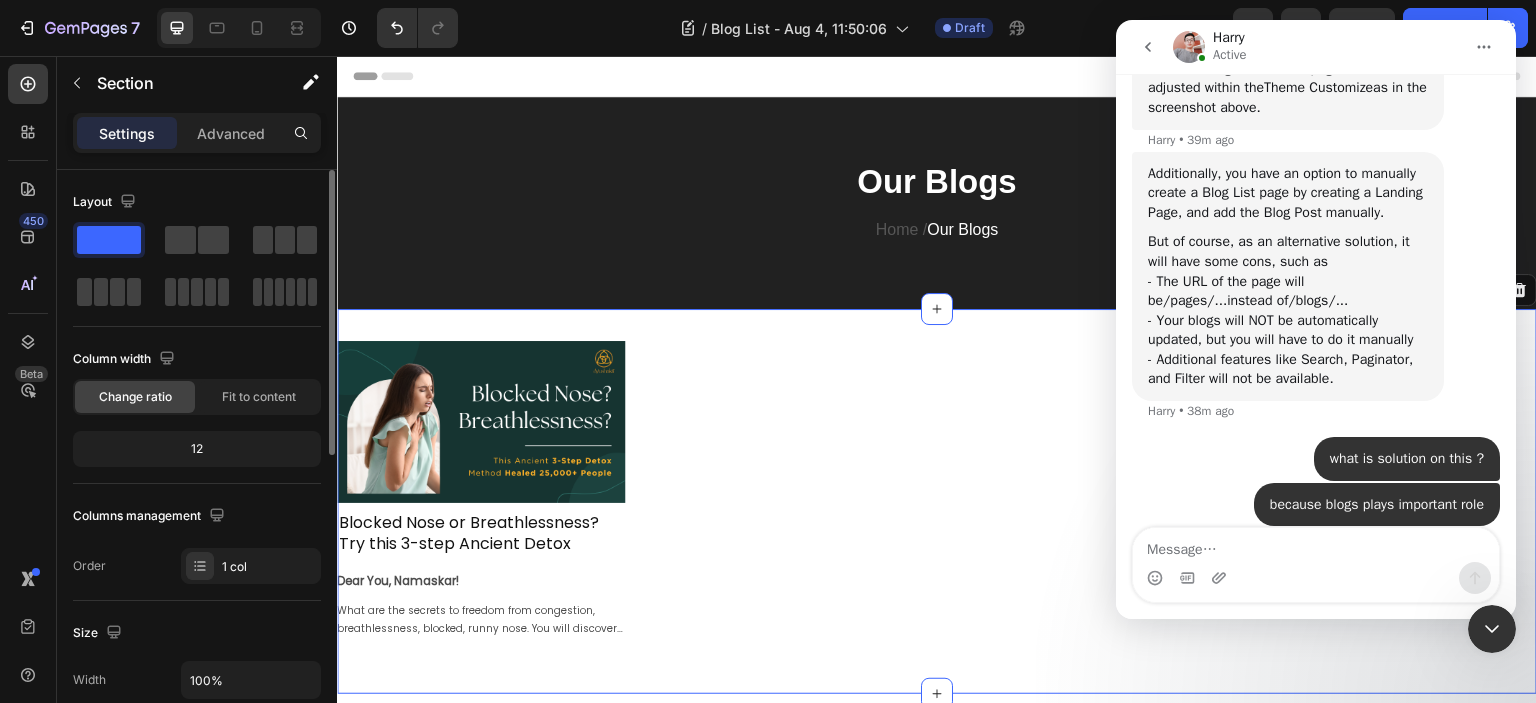 click 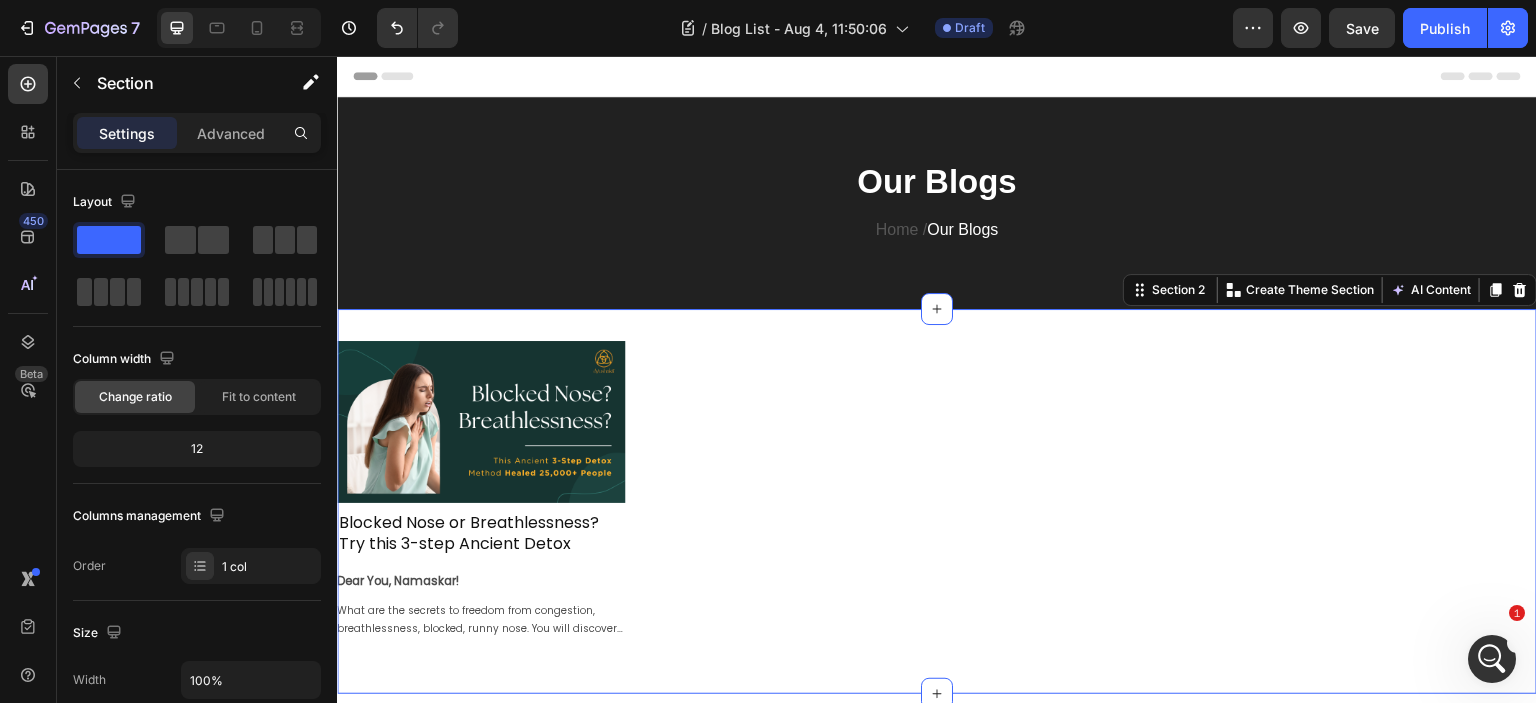 scroll, scrollTop: 3777, scrollLeft: 0, axis: vertical 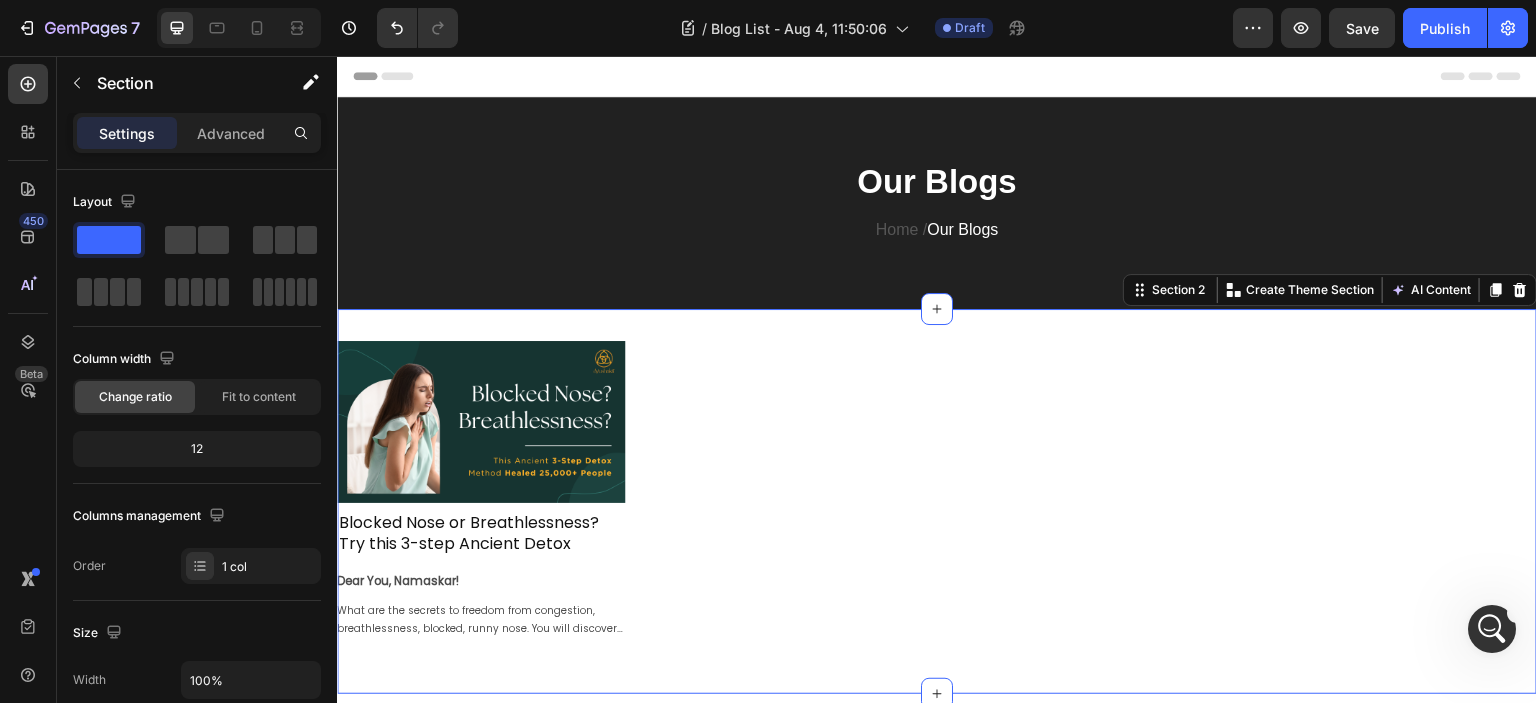 click at bounding box center [1492, 629] 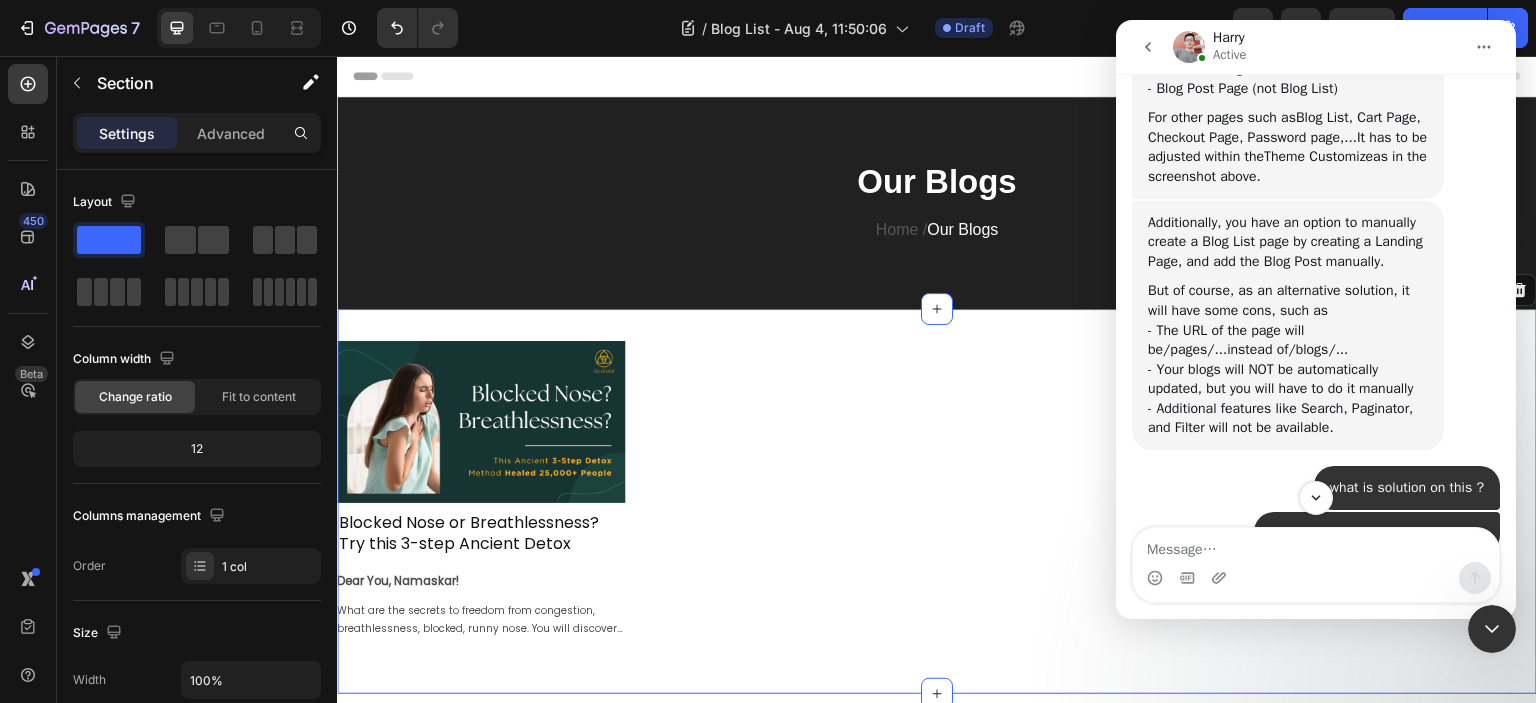 scroll, scrollTop: 3537, scrollLeft: 0, axis: vertical 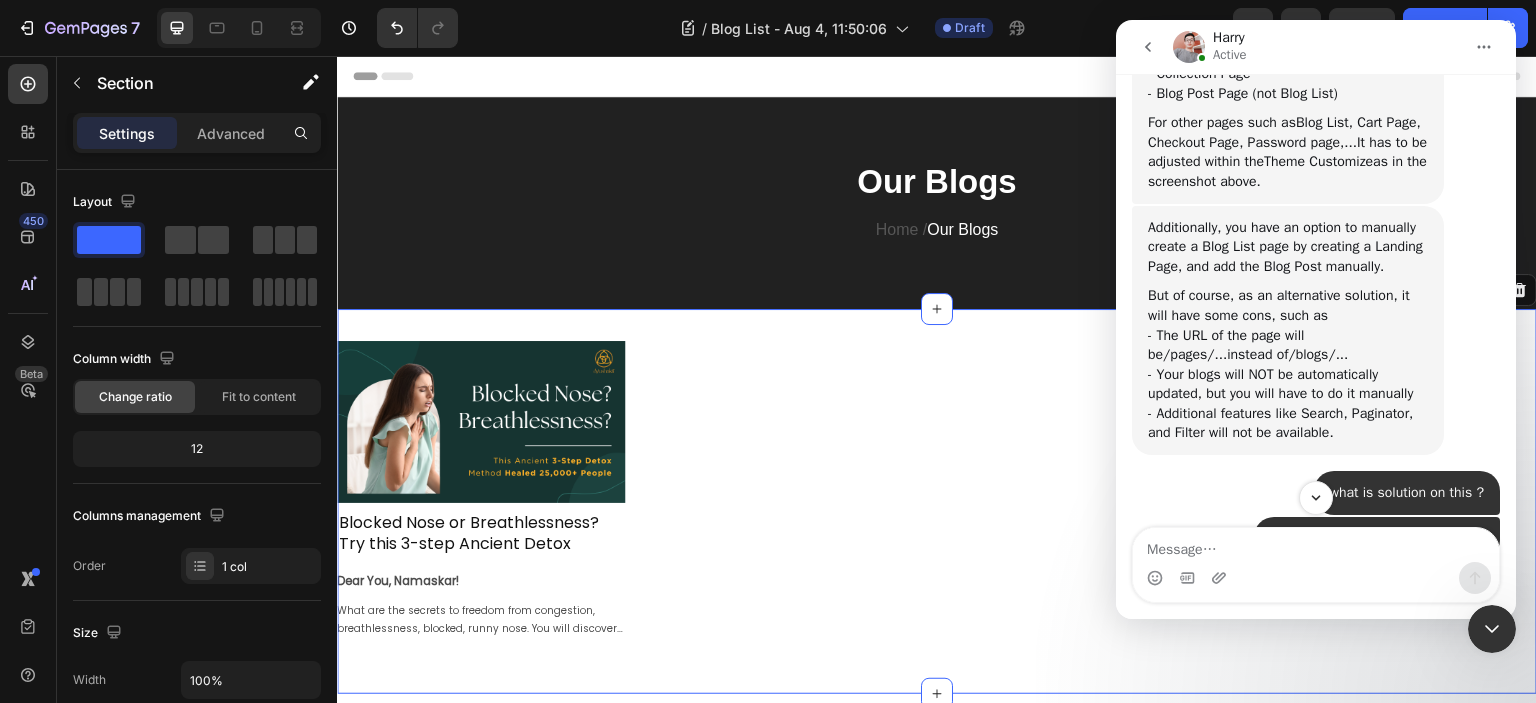 click at bounding box center [1492, 629] 